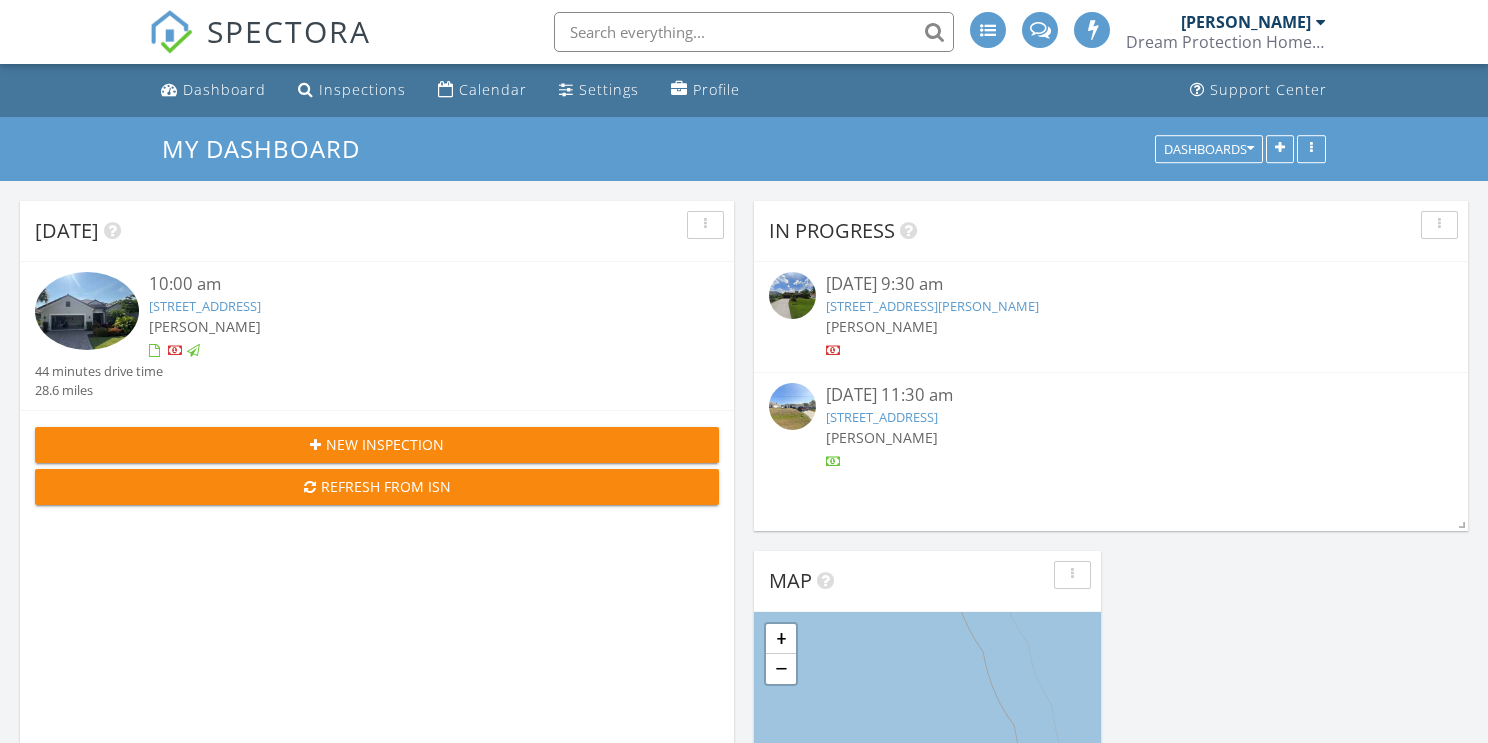 scroll, scrollTop: 389, scrollLeft: 0, axis: vertical 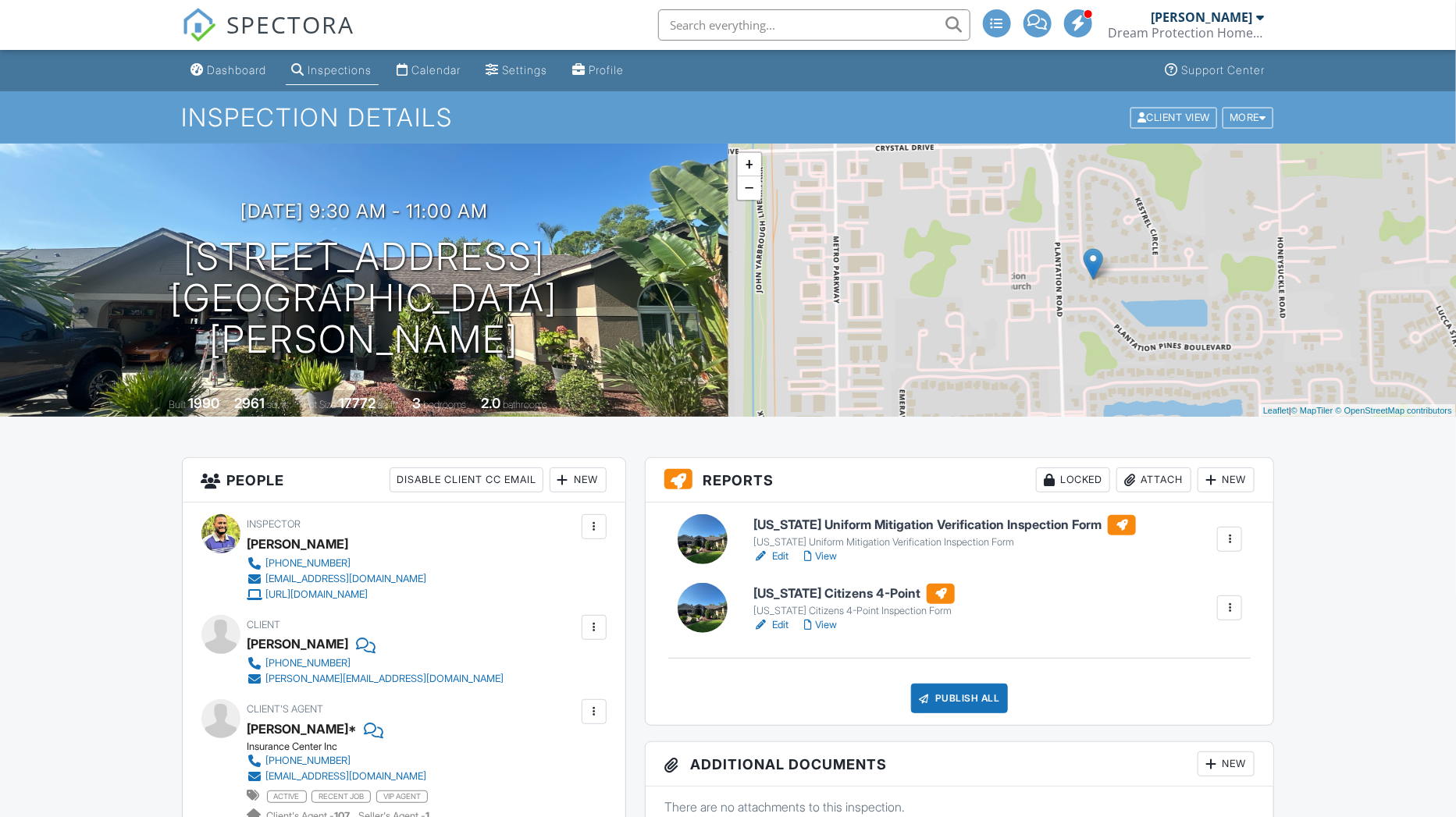 click on "Edit" at bounding box center [771, 556] 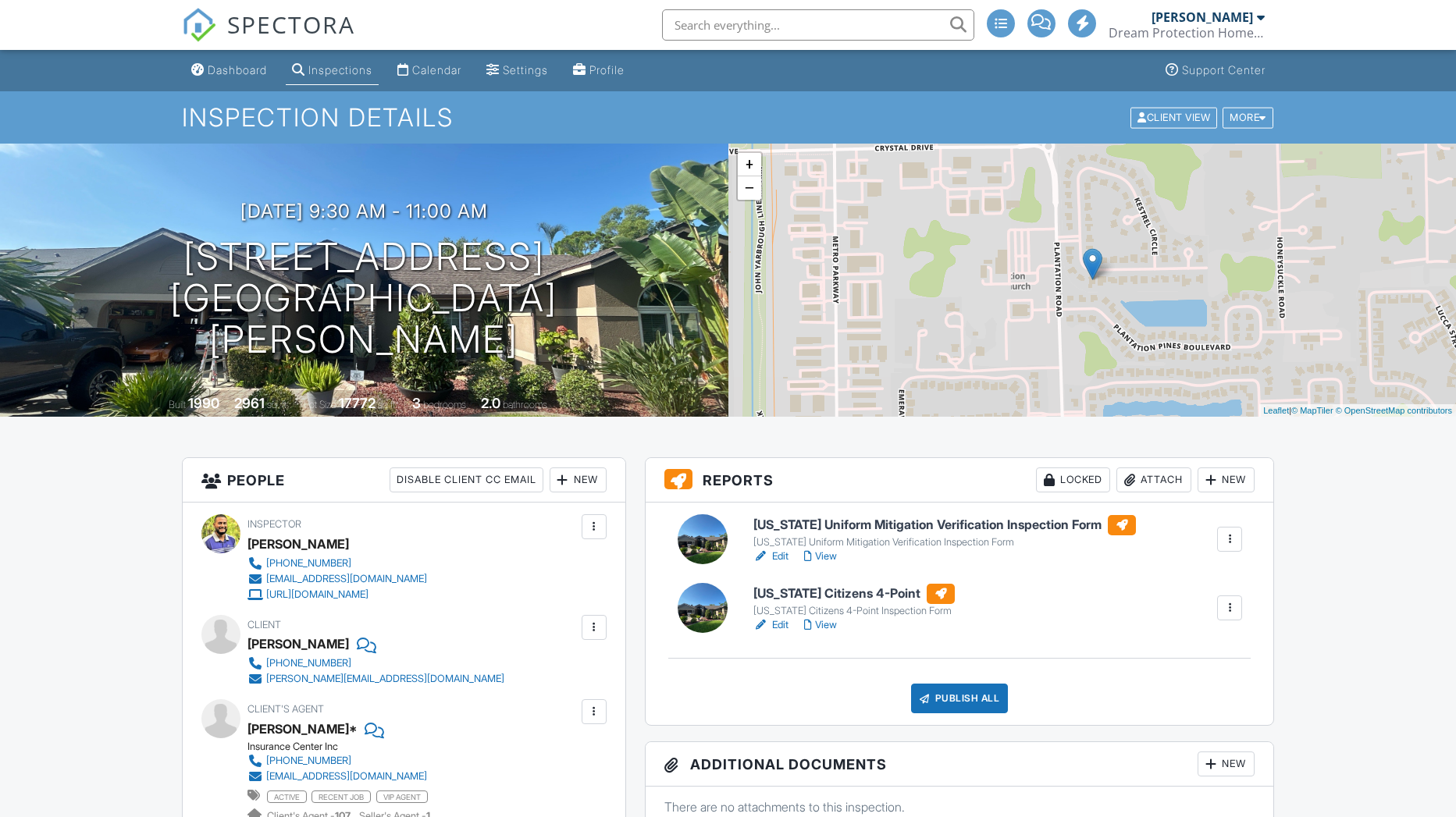scroll, scrollTop: 0, scrollLeft: 0, axis: both 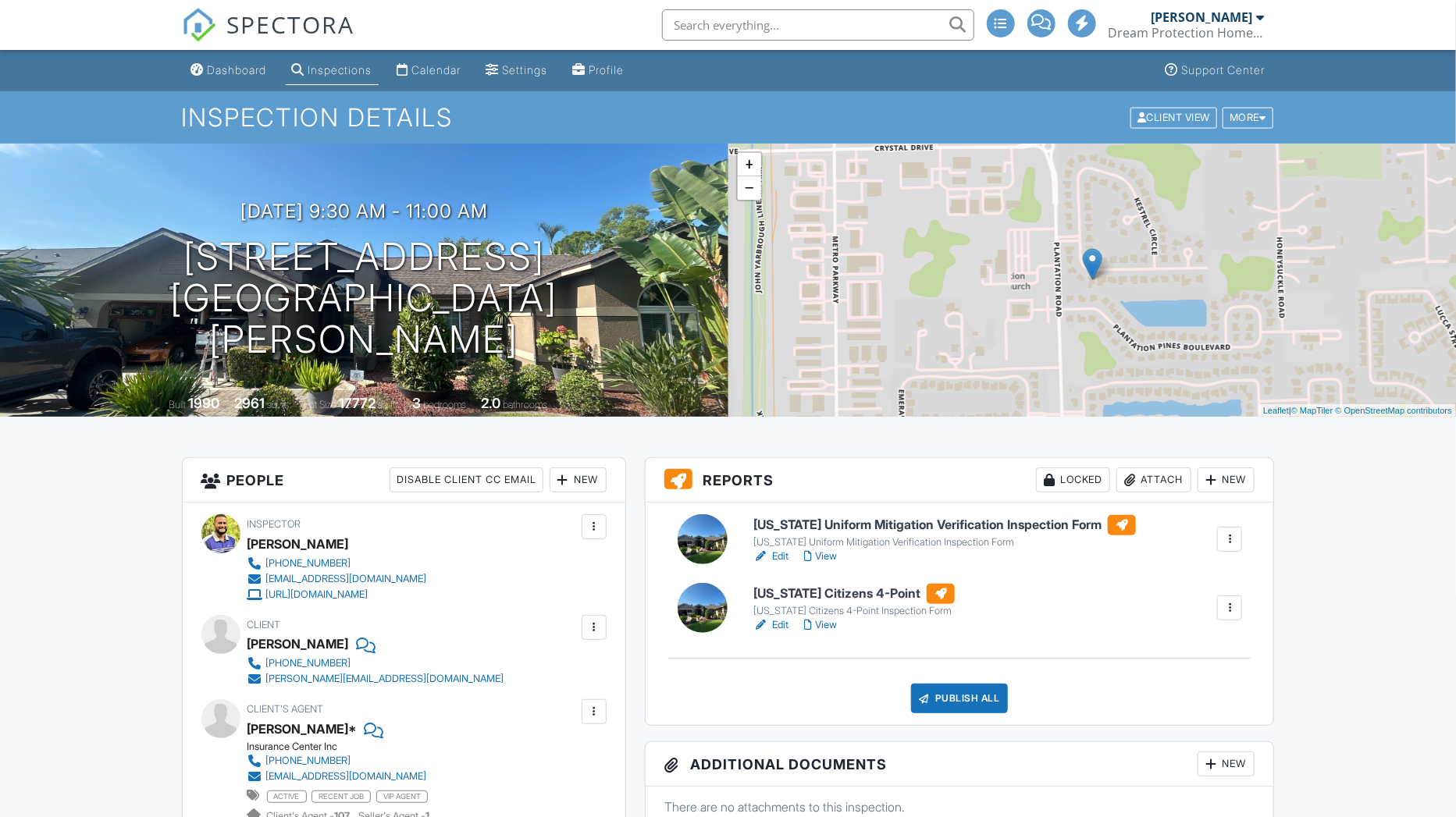 click at bounding box center [1130, 480] 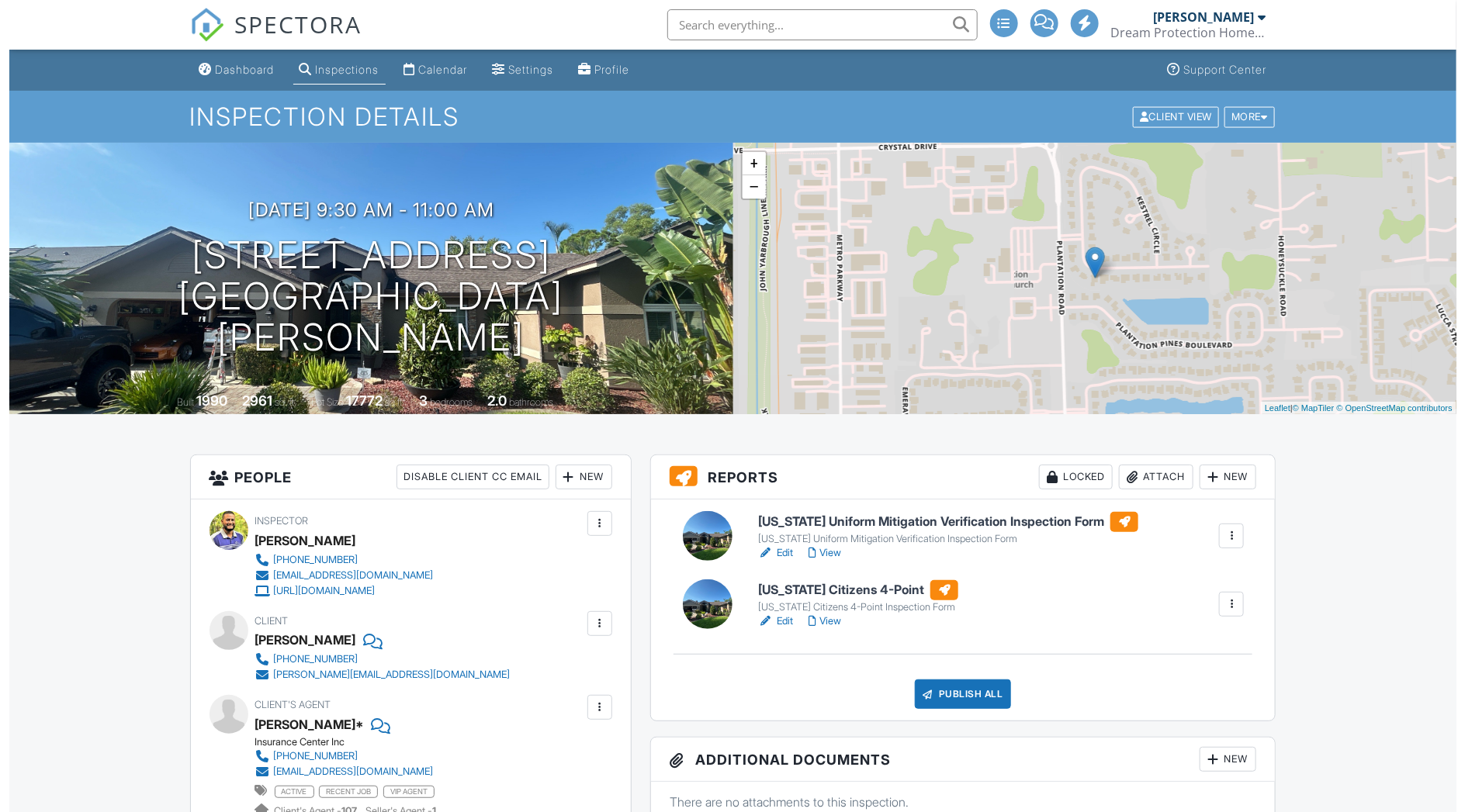 scroll, scrollTop: 0, scrollLeft: 0, axis: both 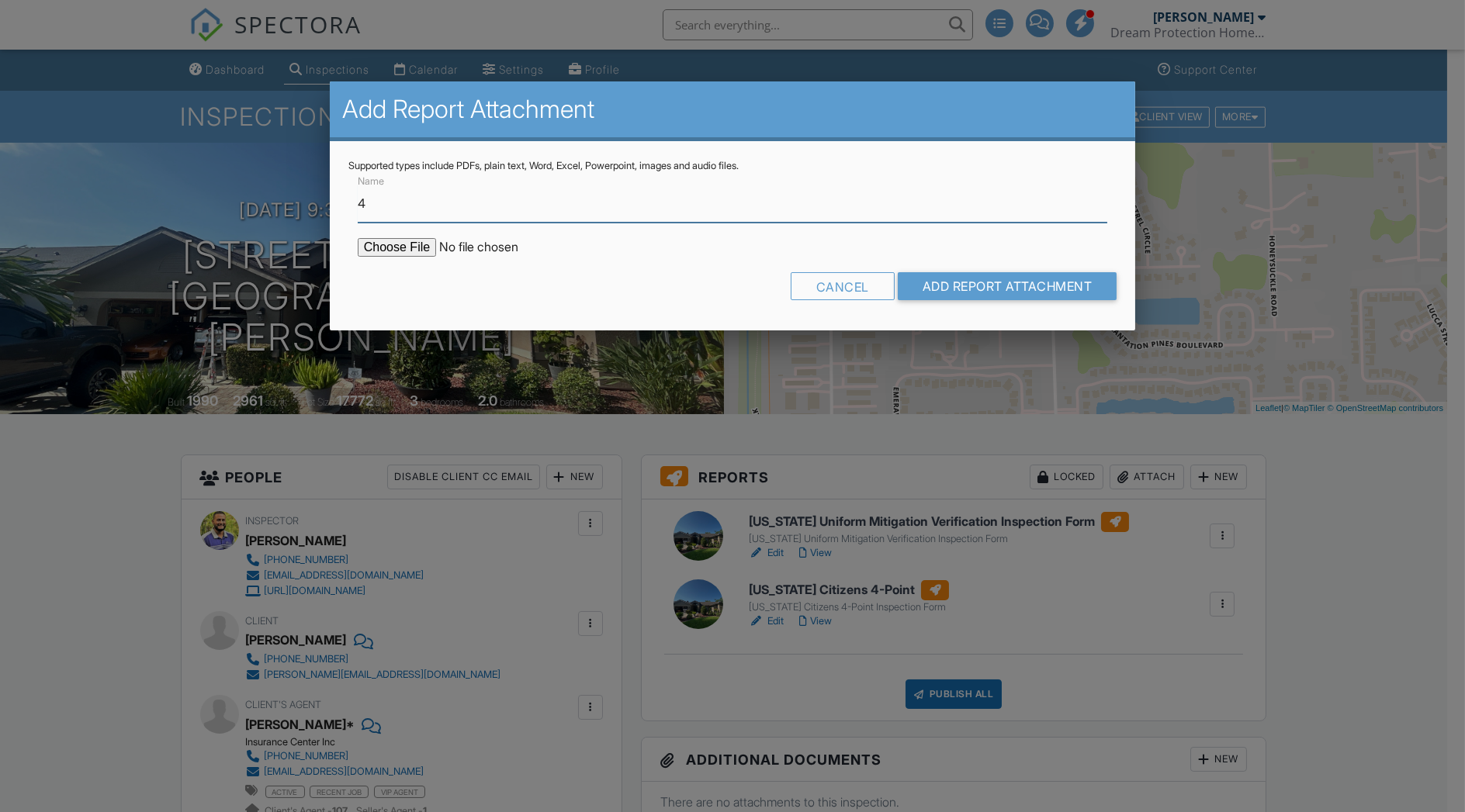 type on "4 Point Inspection PDF" 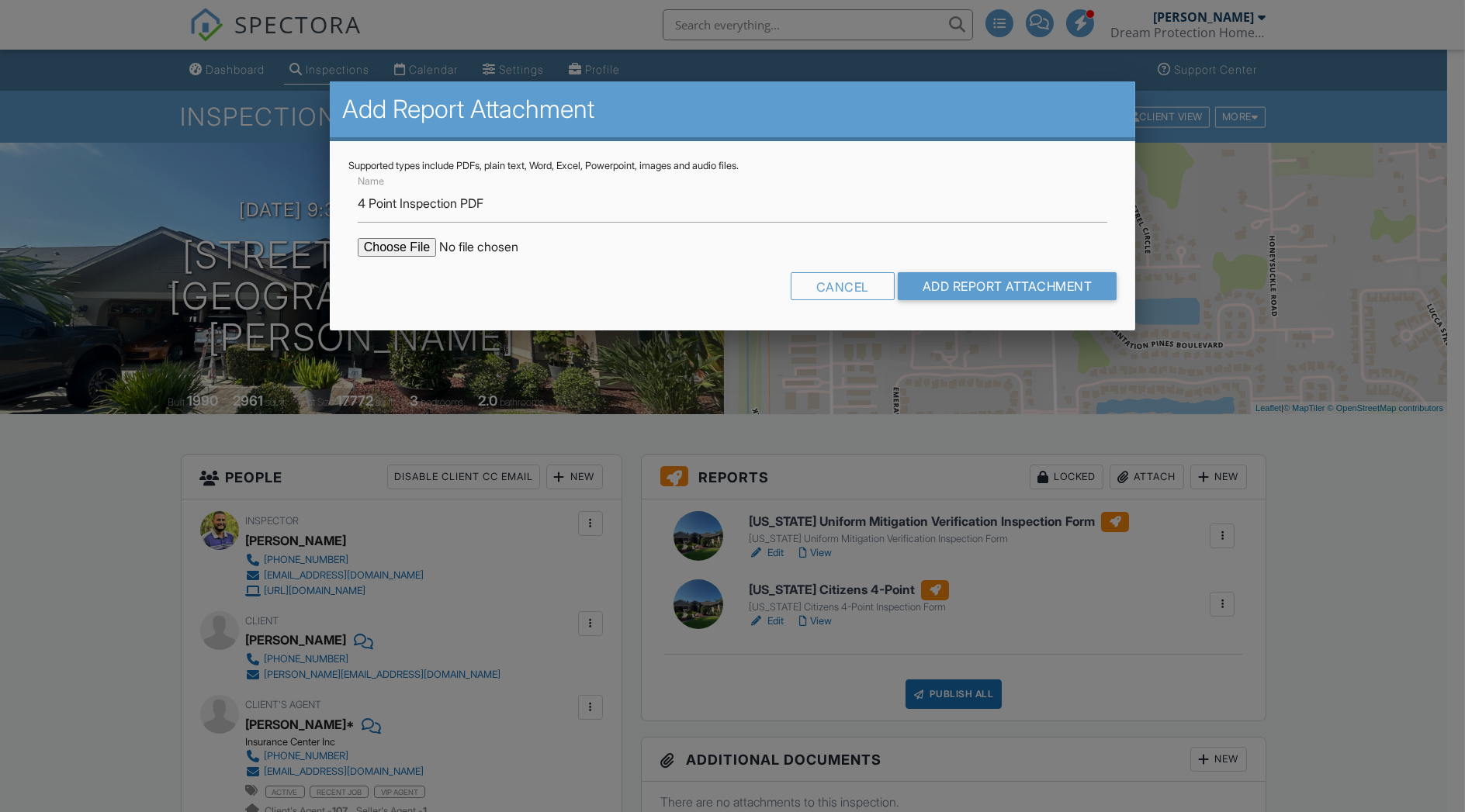 click at bounding box center [490, 247] 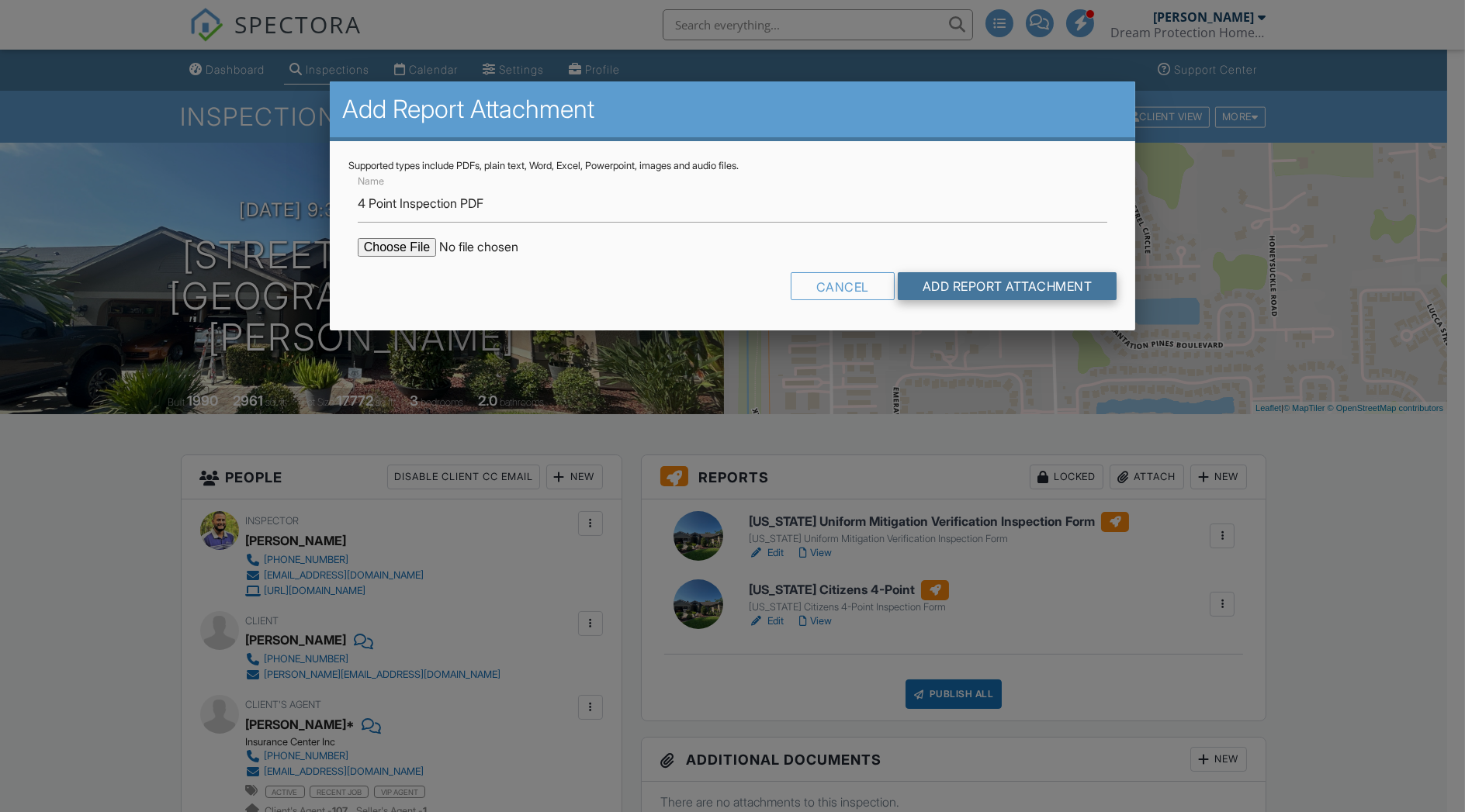 click on "Add Report Attachment" at bounding box center (1007, 286) 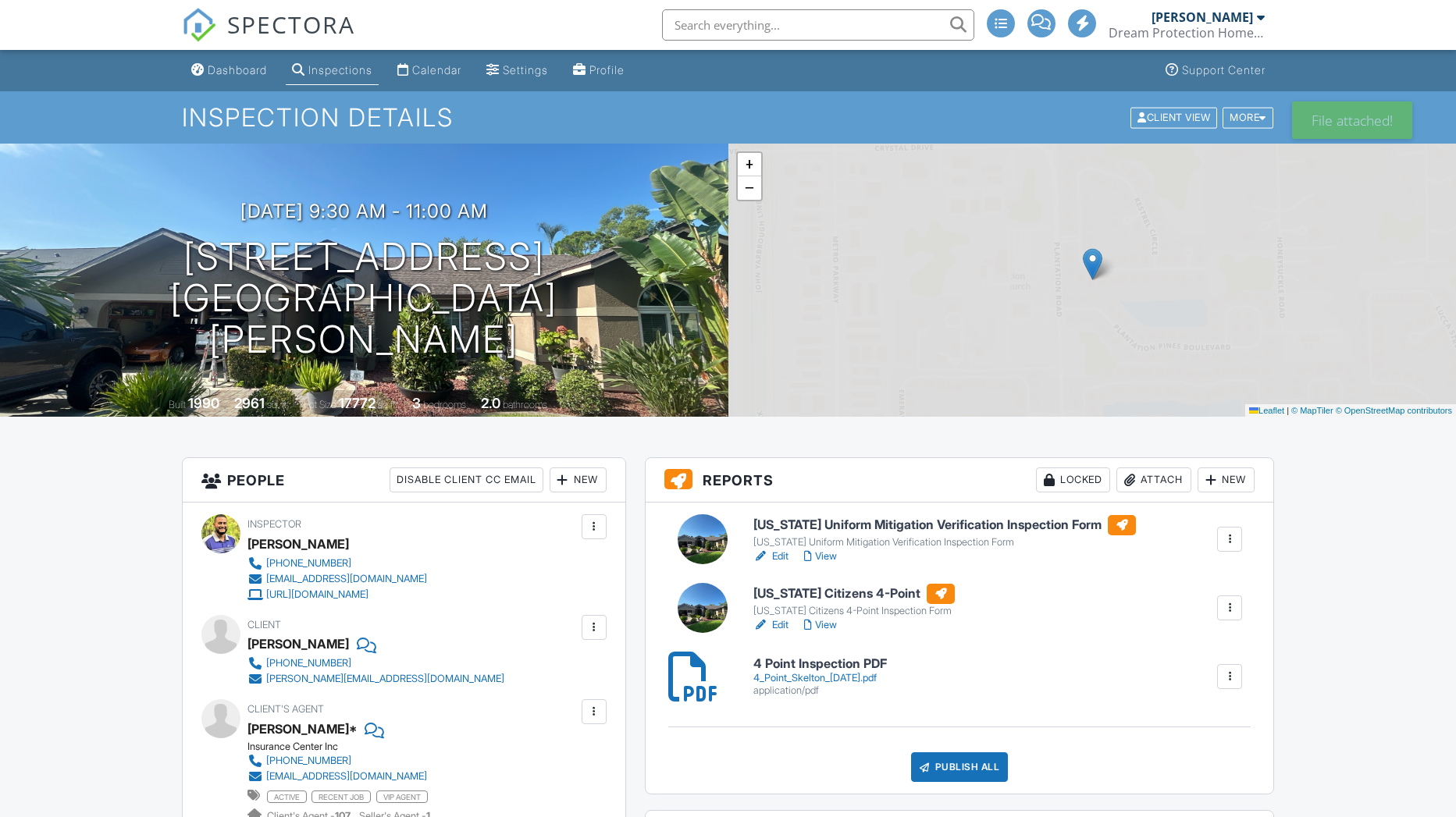 scroll, scrollTop: 0, scrollLeft: 0, axis: both 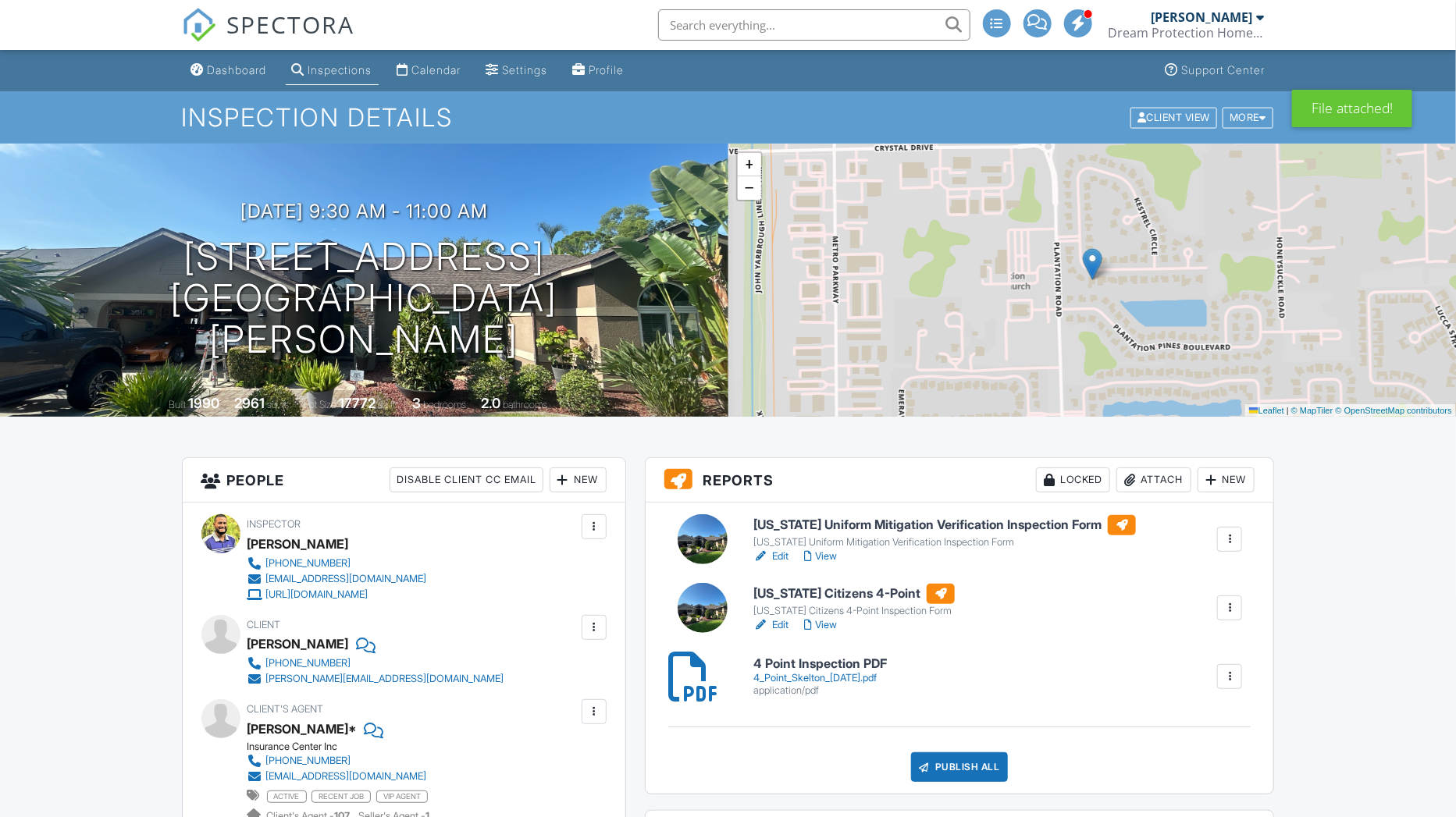 click on "Edit" at bounding box center (771, 556) 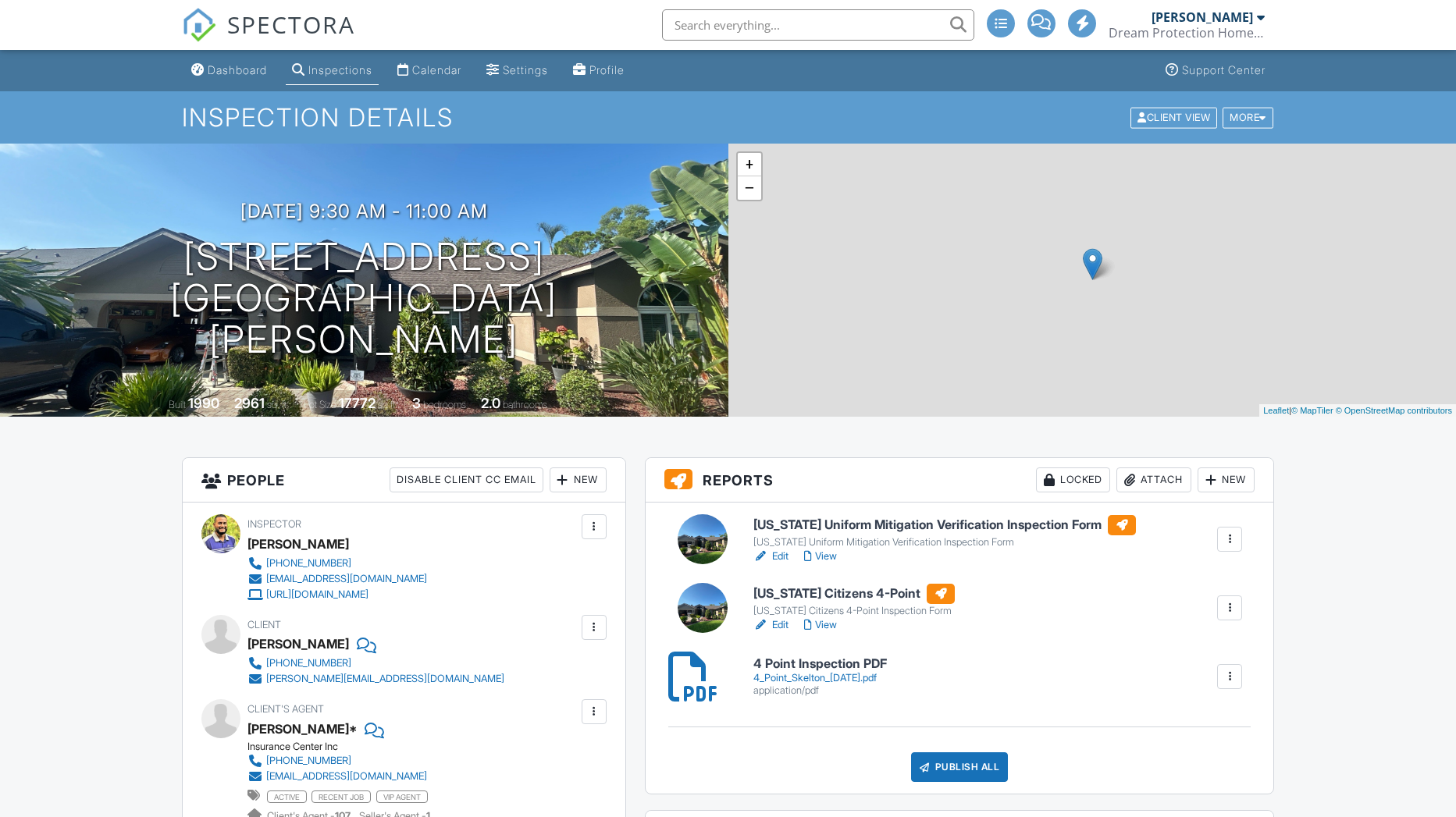 scroll, scrollTop: 0, scrollLeft: 0, axis: both 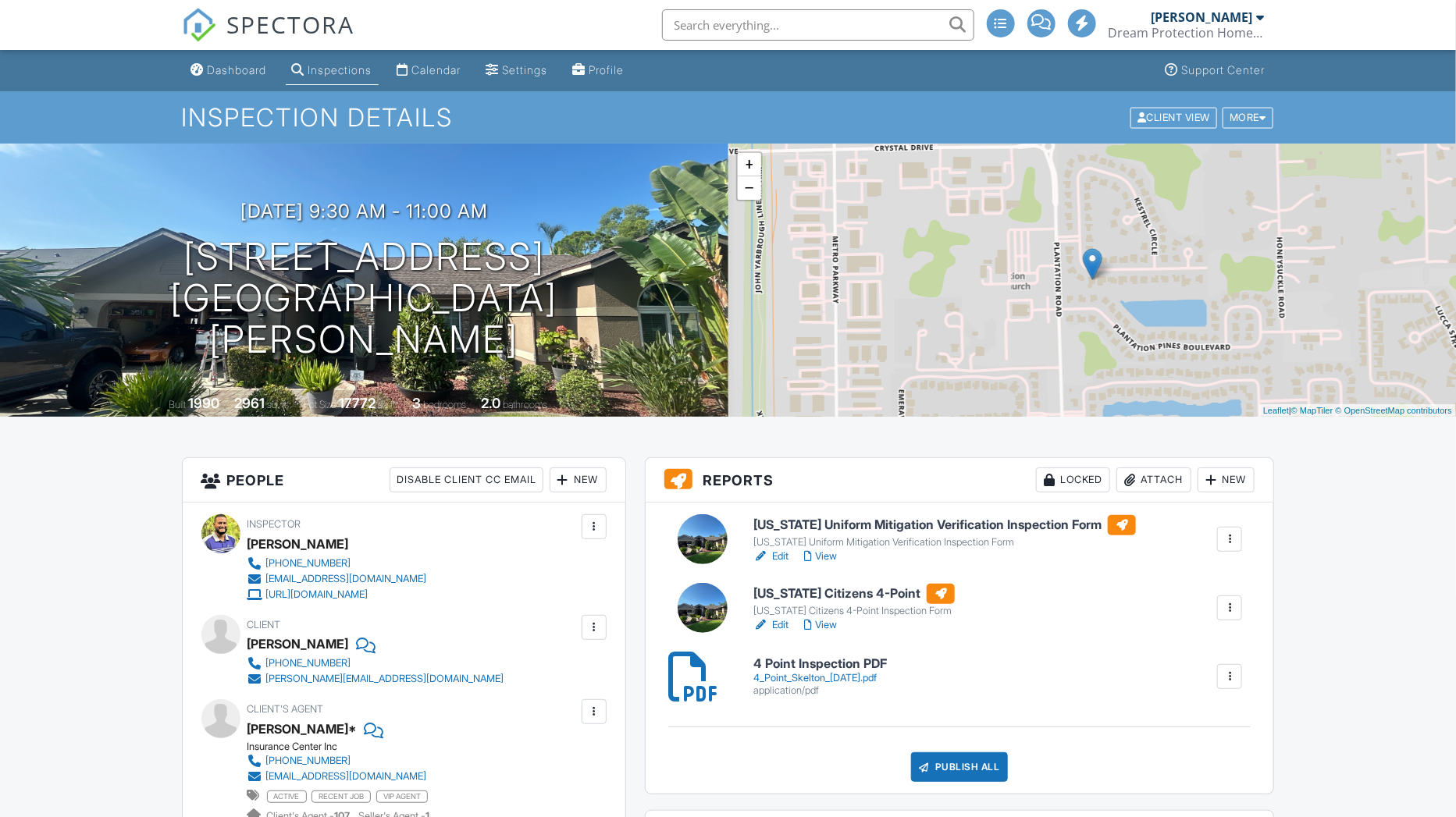 click on "Attach" at bounding box center (1154, 480) 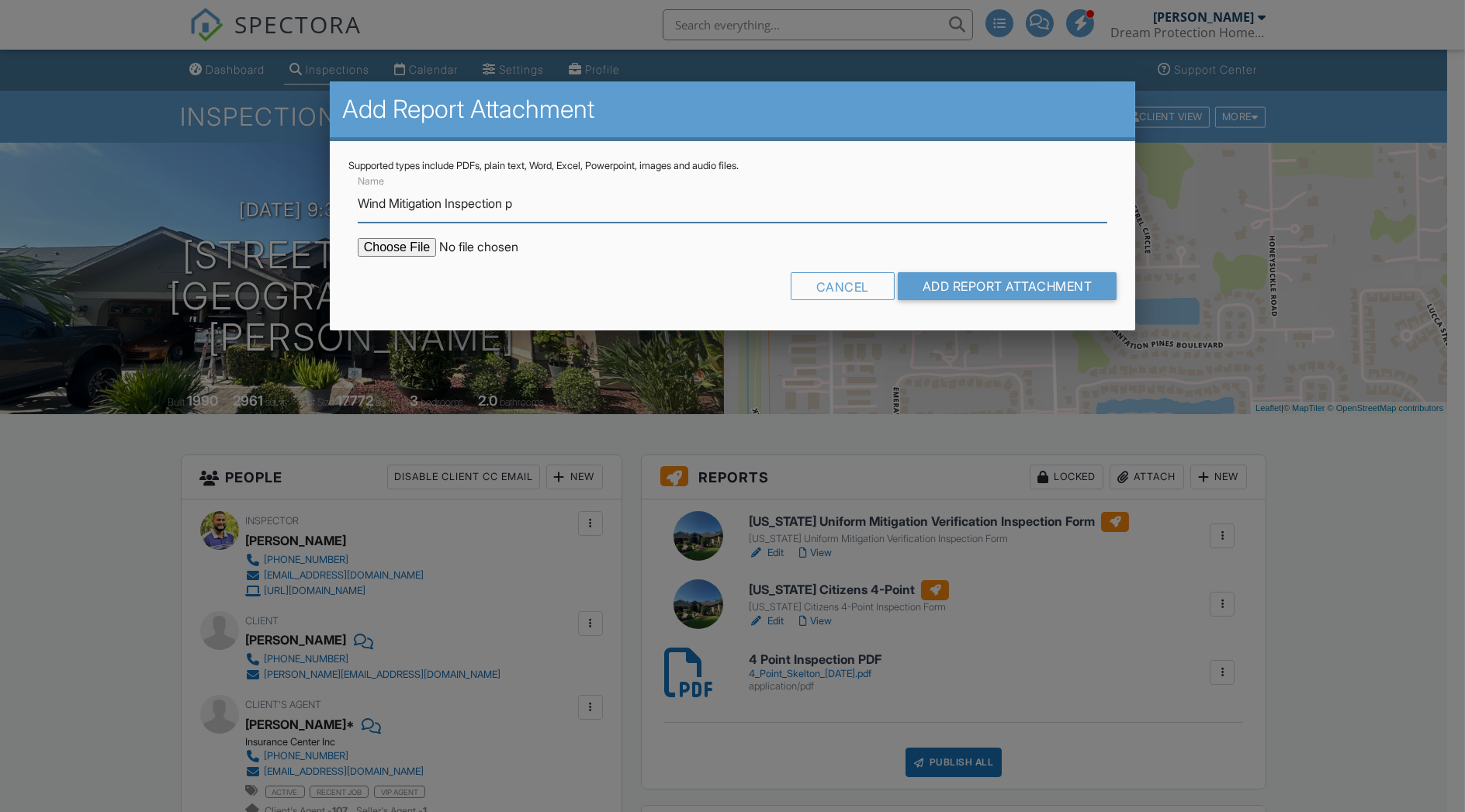 type on "Wind Mitigation Inspection PDF" 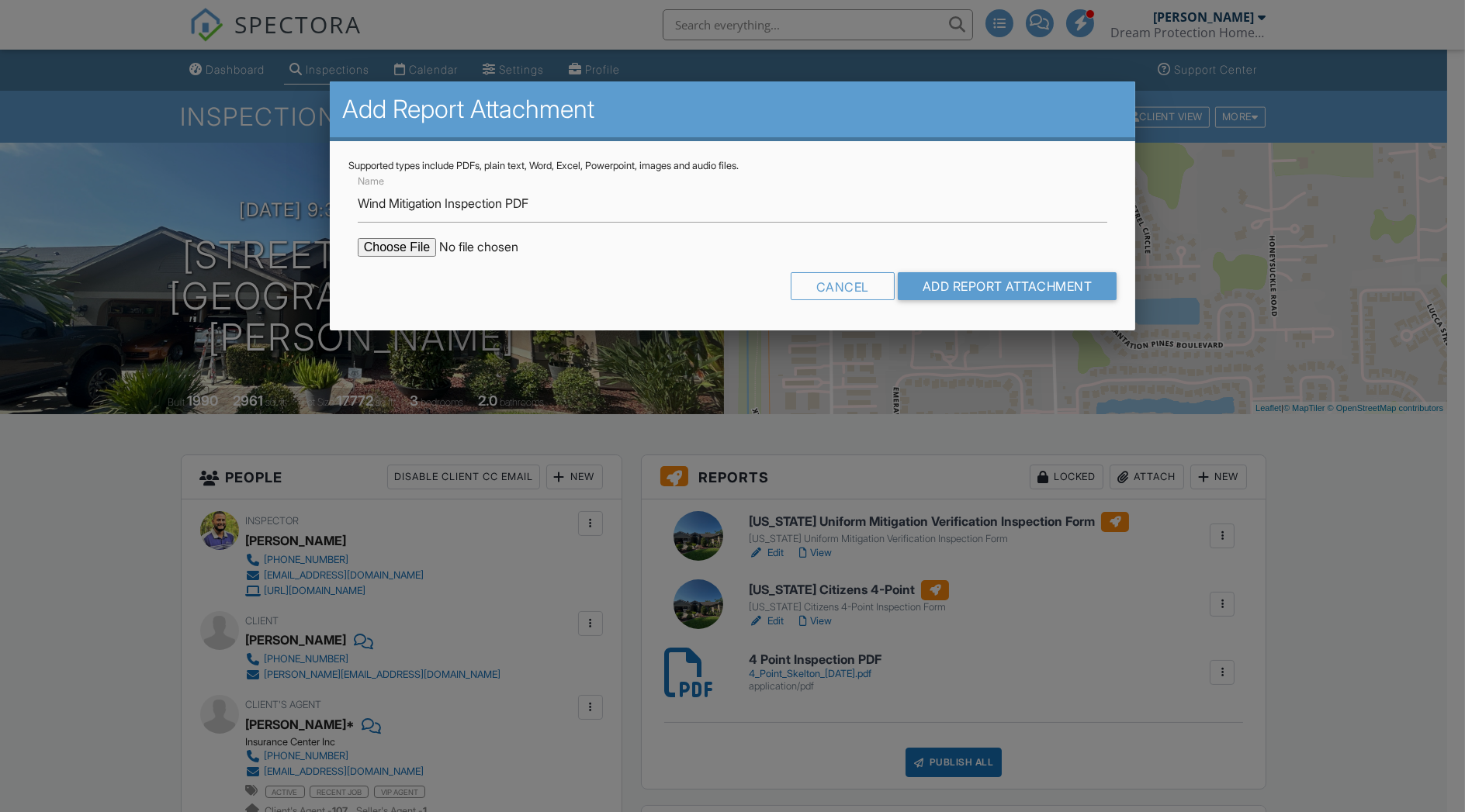 click at bounding box center [490, 247] 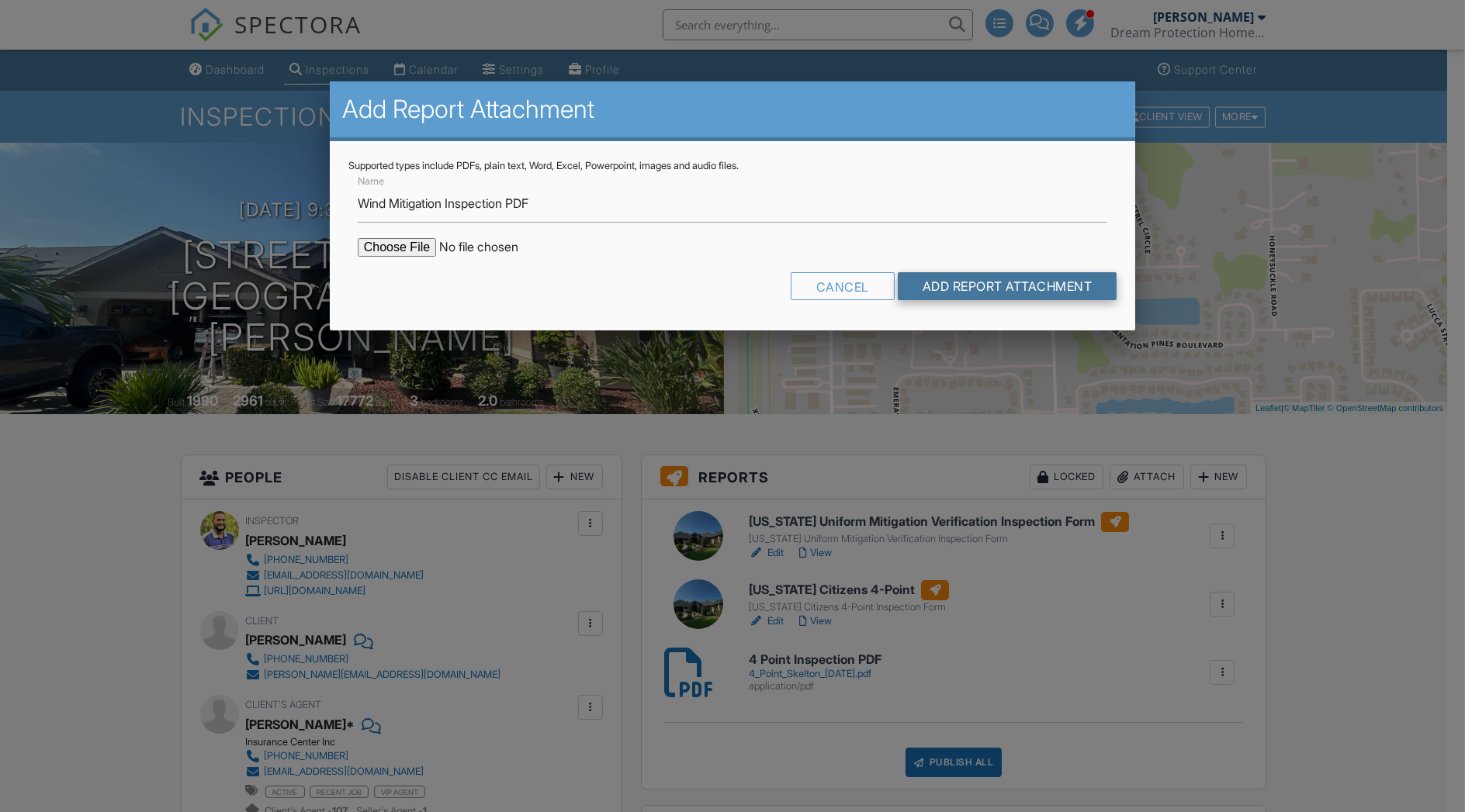 click on "Add Report Attachment" at bounding box center [1007, 286] 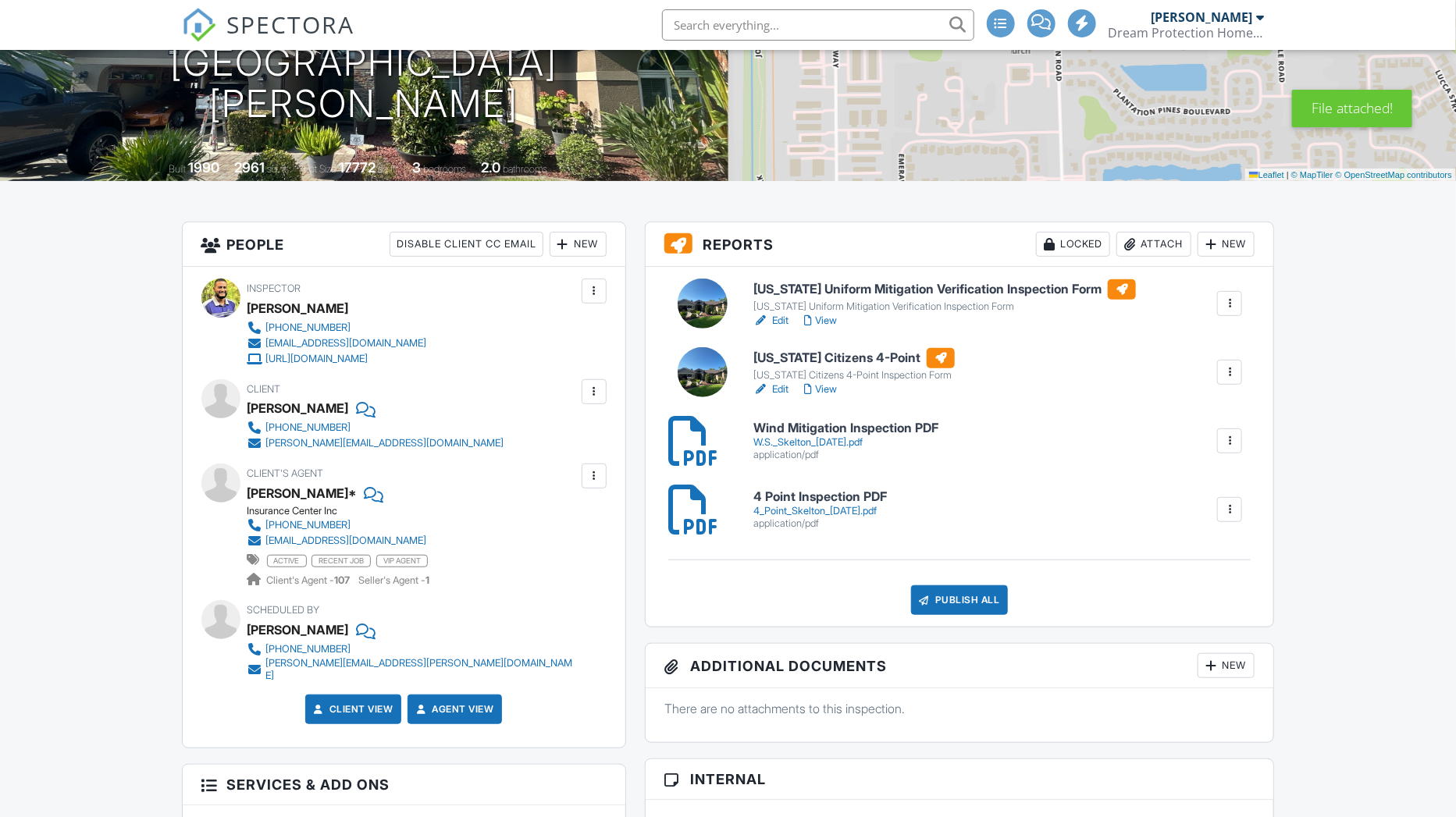 scroll, scrollTop: 350, scrollLeft: 0, axis: vertical 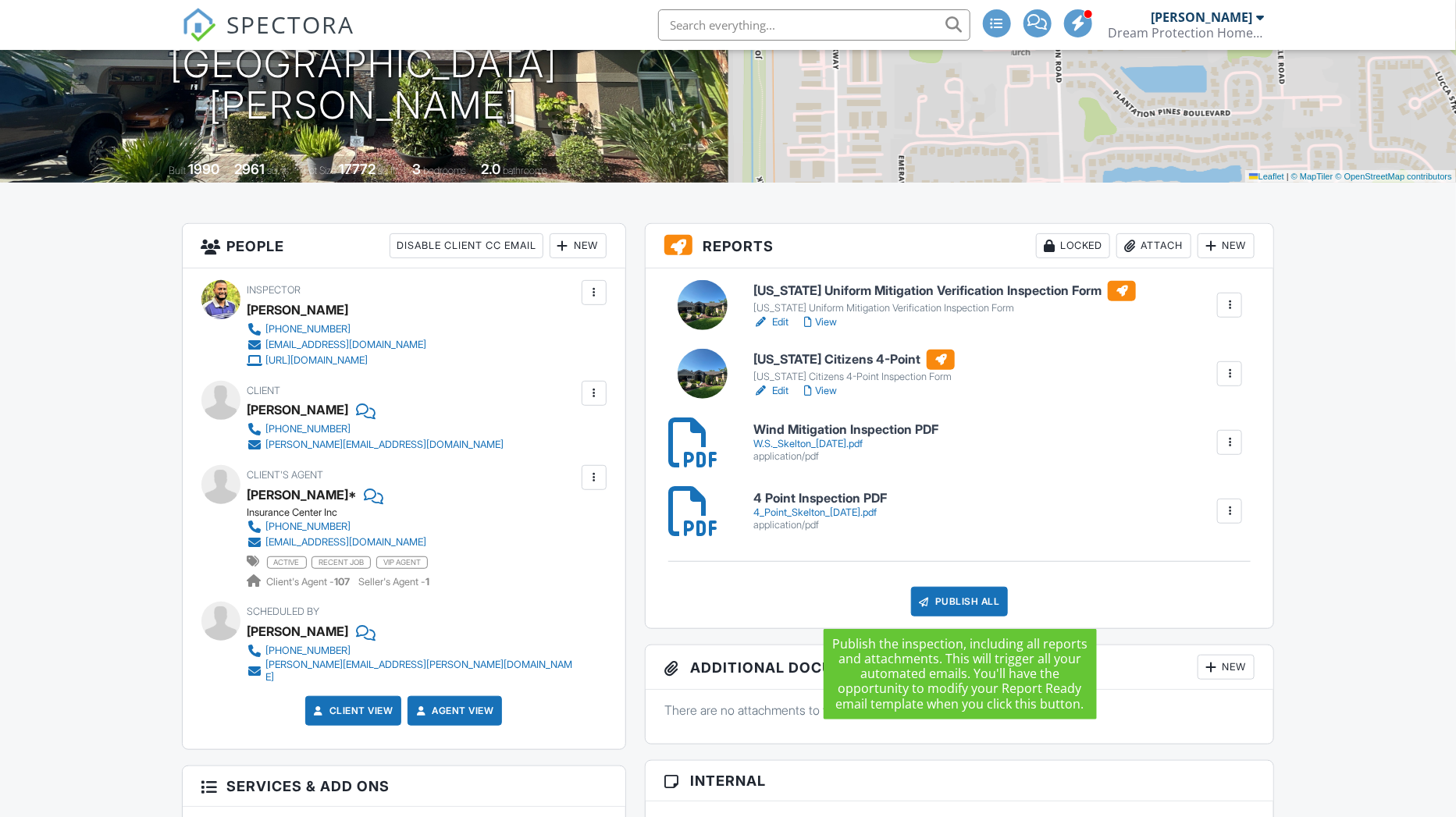 click on "Publish All" at bounding box center [959, 602] 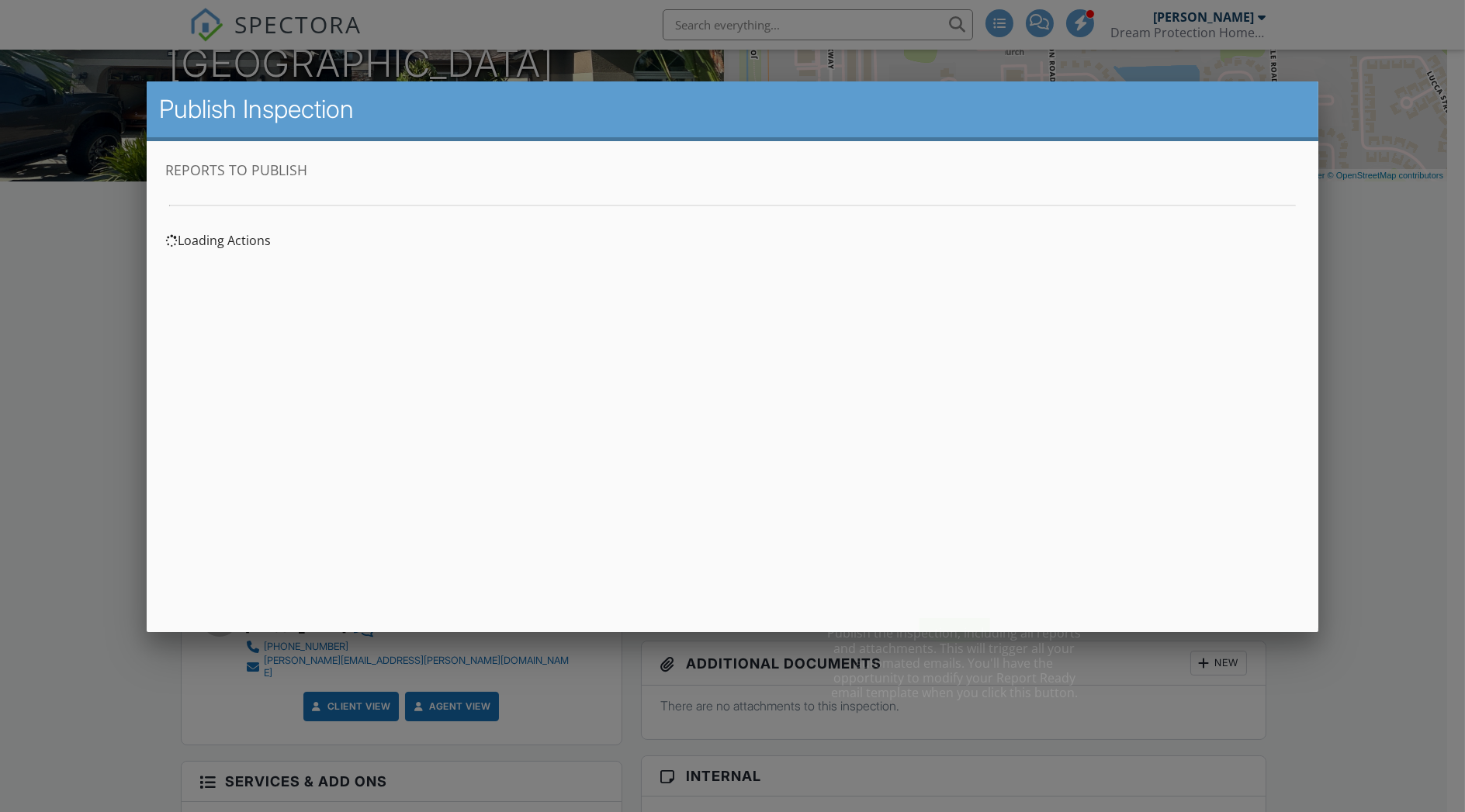 scroll, scrollTop: 0, scrollLeft: 0, axis: both 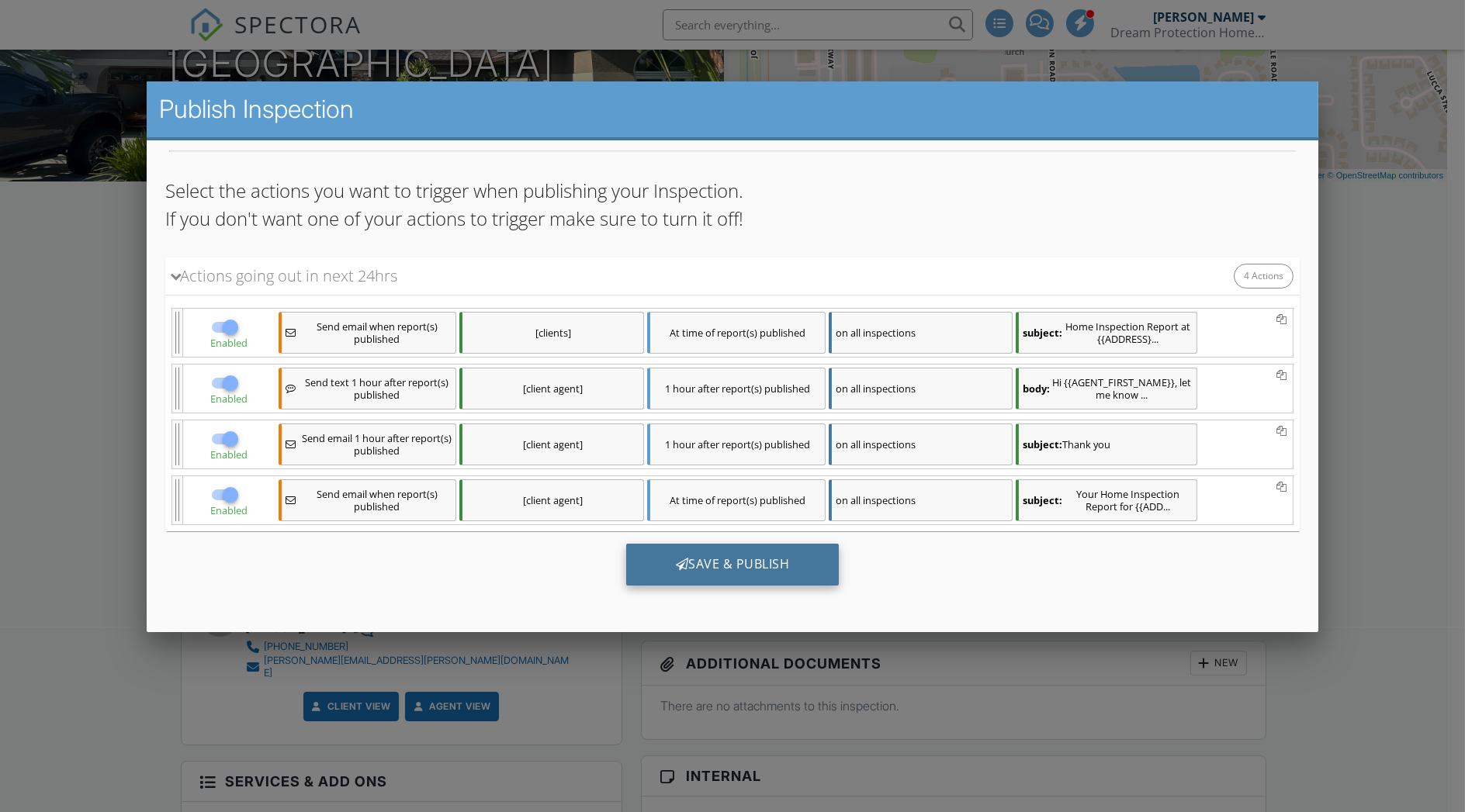click on "Save & Publish" at bounding box center [732, 564] 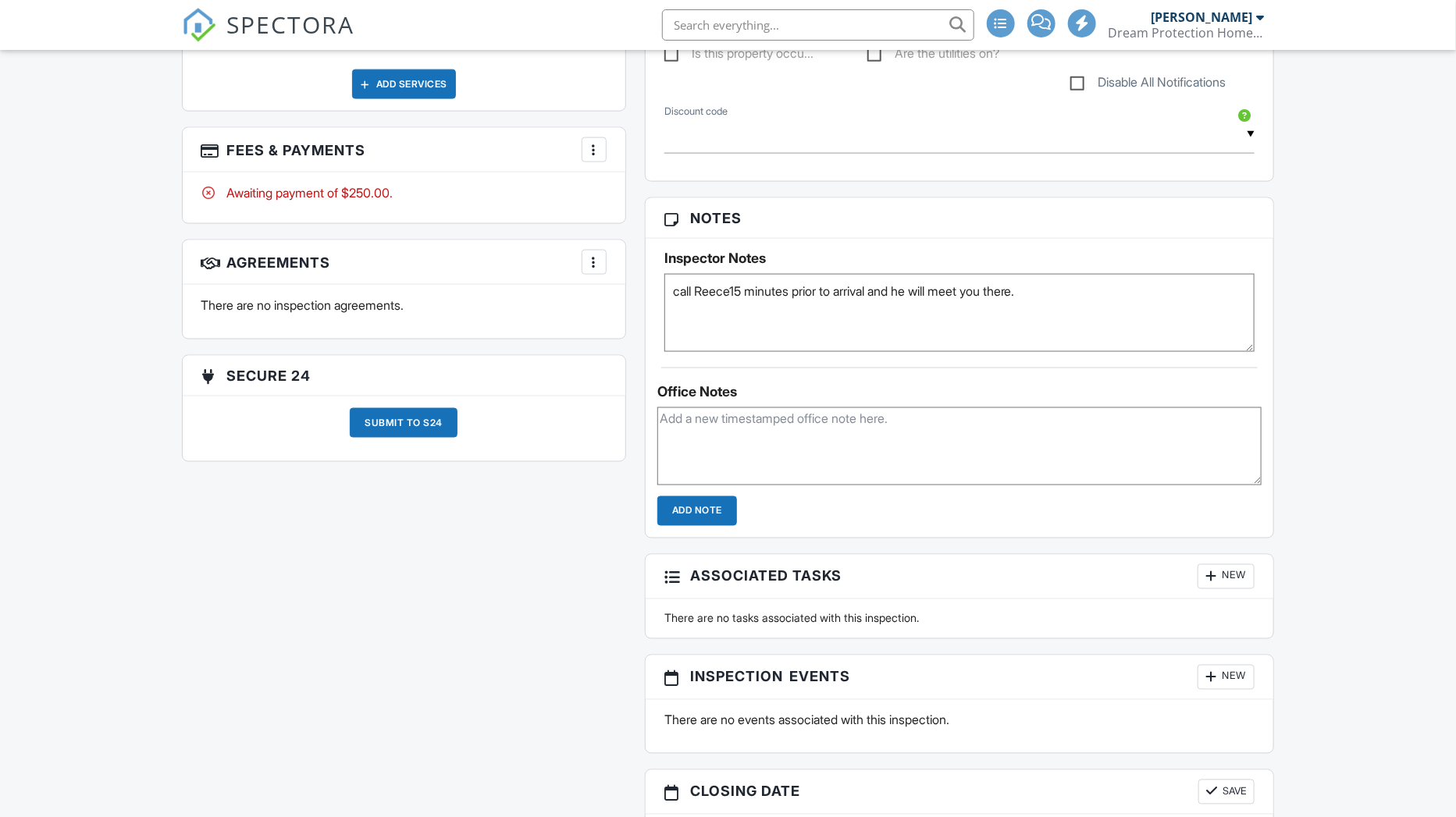 scroll, scrollTop: 1051, scrollLeft: 0, axis: vertical 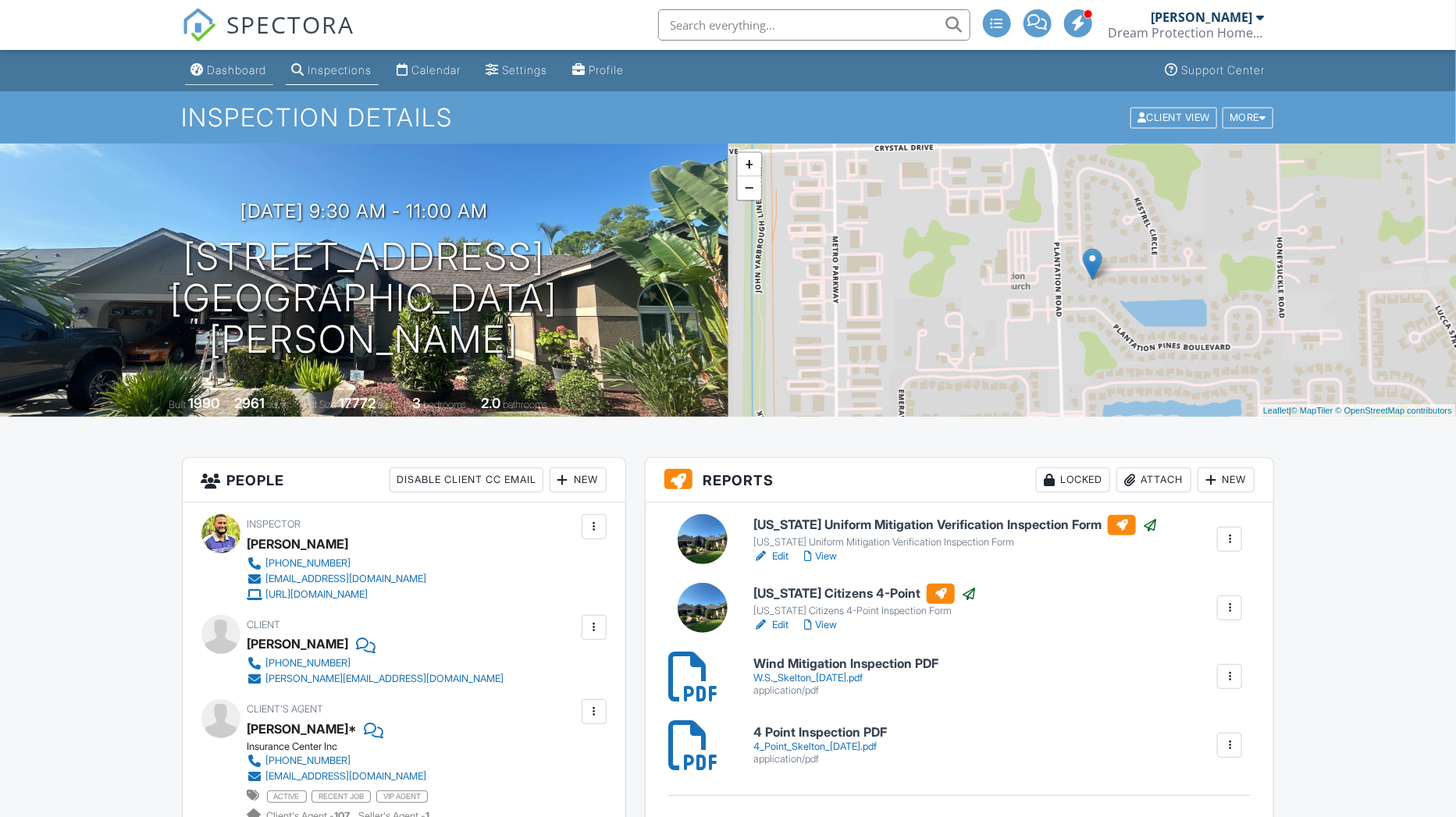click on "Dashboard" at bounding box center (229, 70) 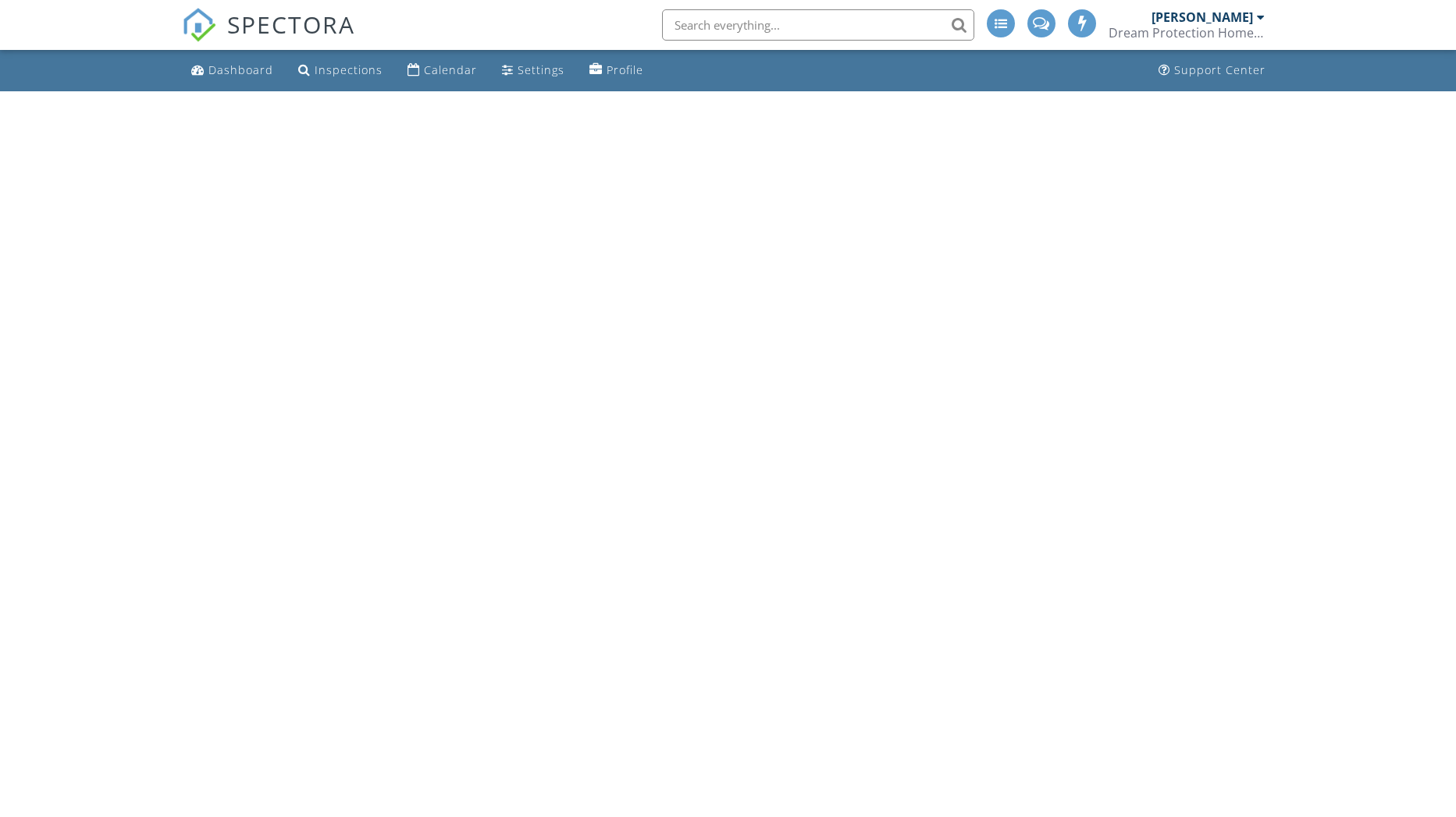scroll, scrollTop: 0, scrollLeft: 0, axis: both 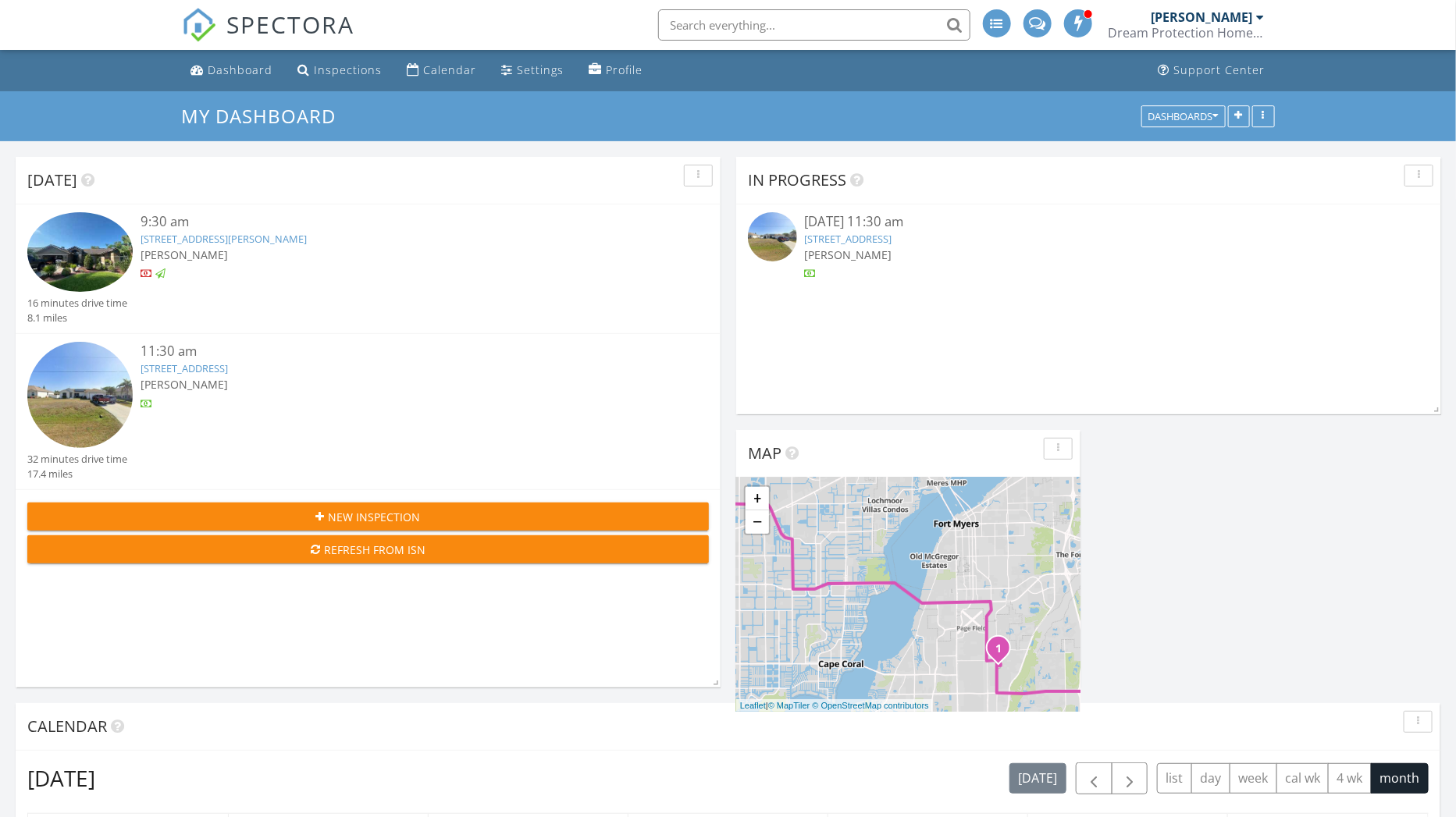 click on "[DATE] 11:30 am" at bounding box center [1089, 222] 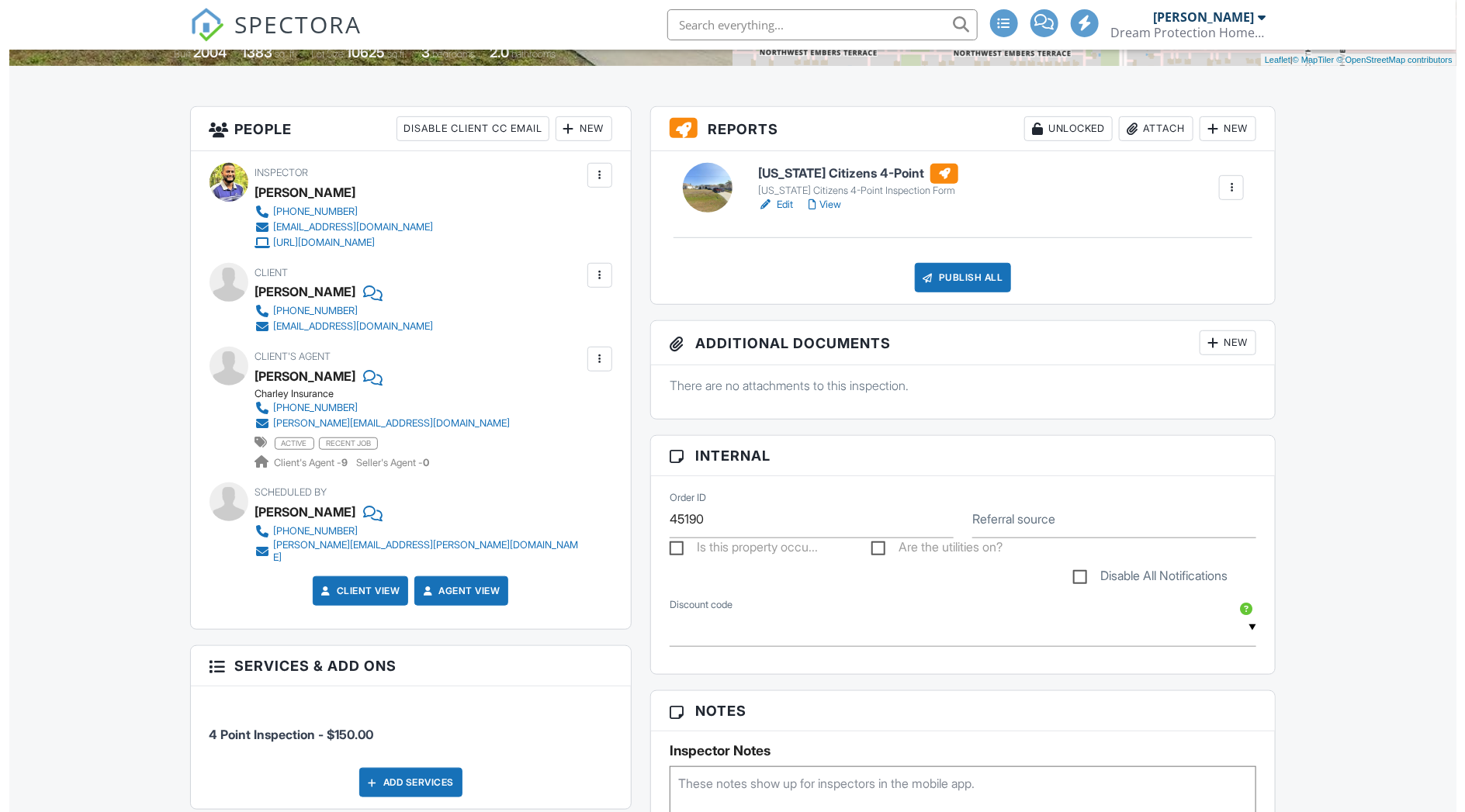 scroll, scrollTop: 0, scrollLeft: 0, axis: both 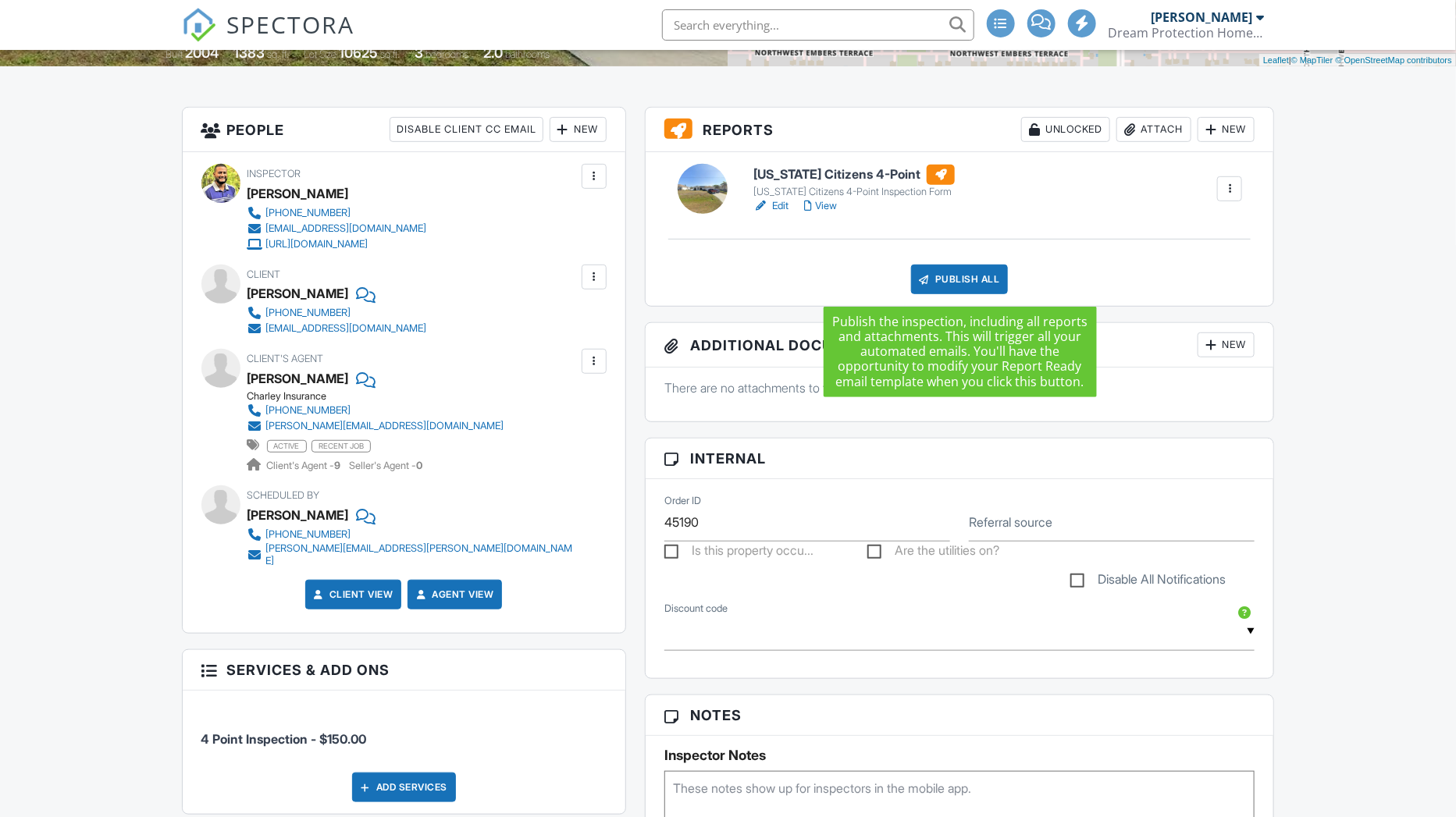 click on "Publish All" at bounding box center (959, 279) 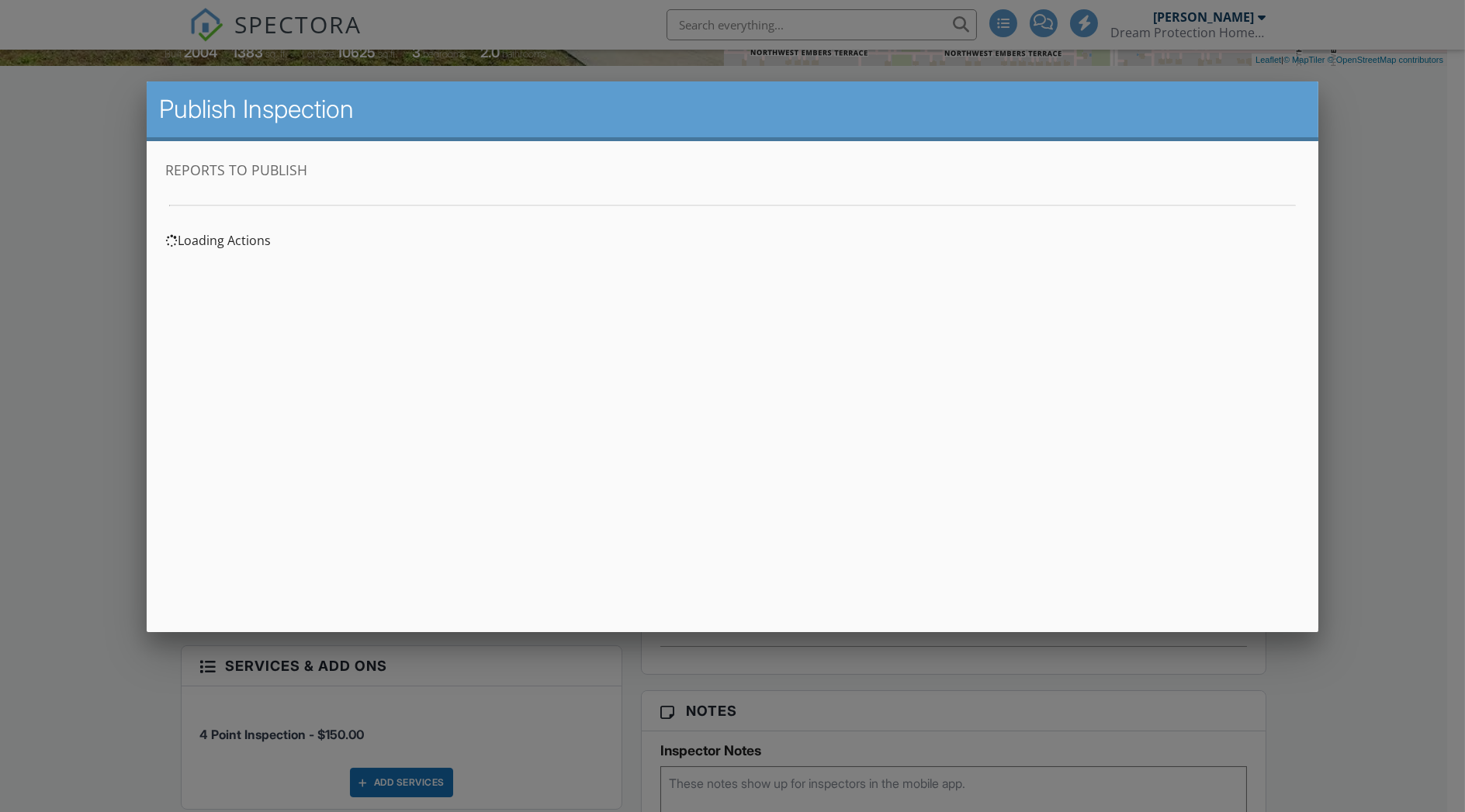 scroll, scrollTop: 0, scrollLeft: 0, axis: both 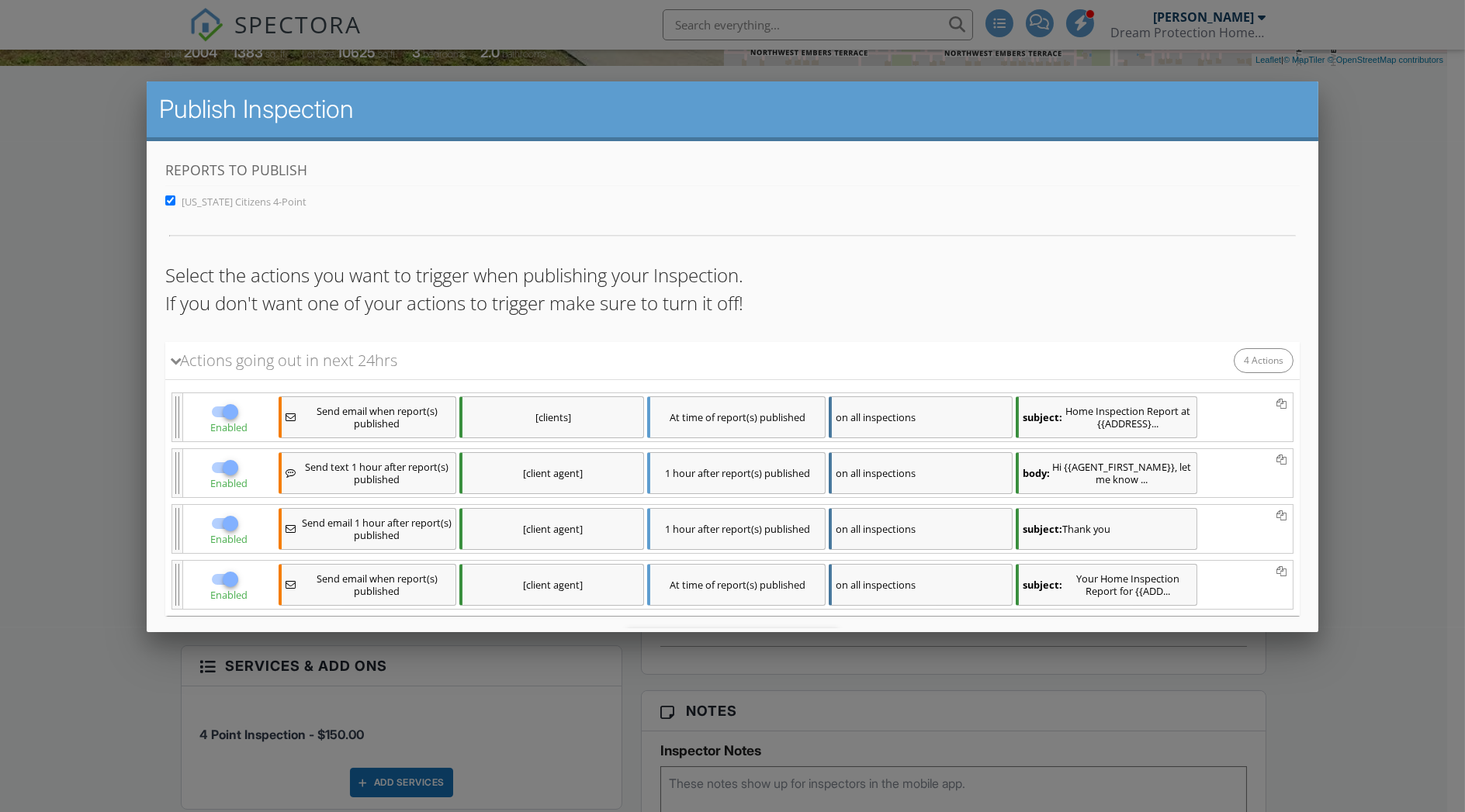 click at bounding box center (732, 430) 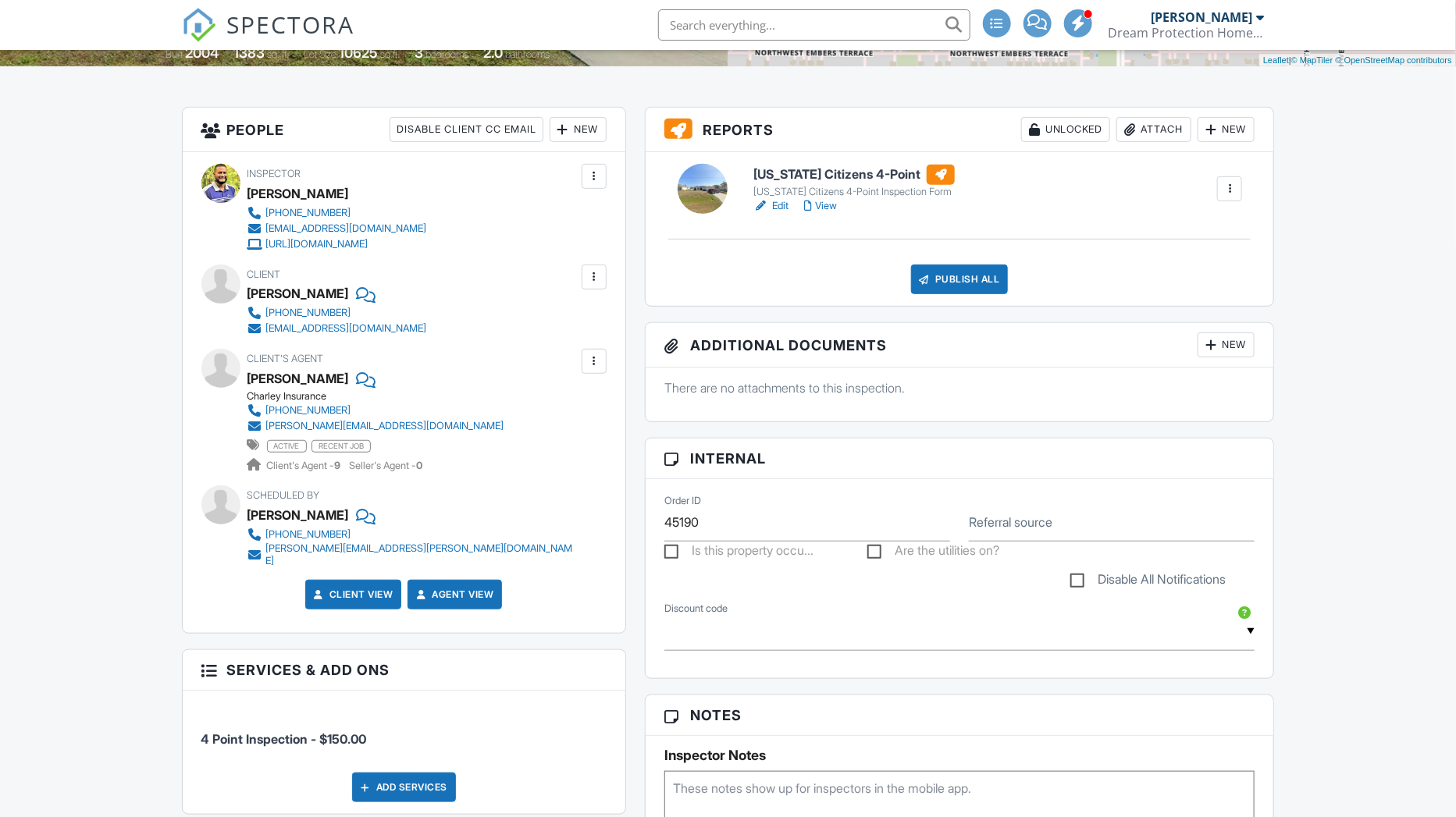 click on "Edit" at bounding box center [771, 206] 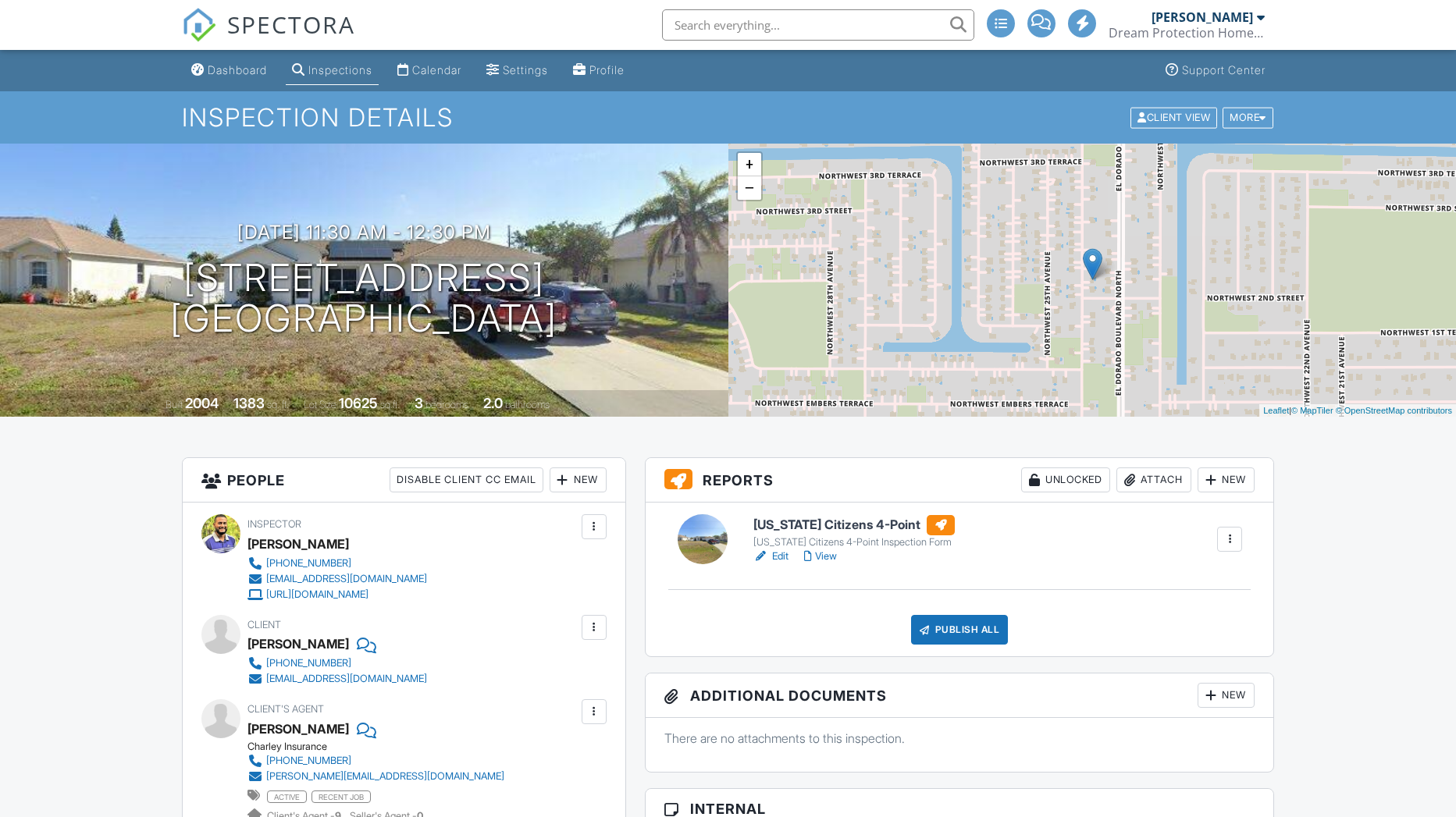 scroll, scrollTop: 0, scrollLeft: 0, axis: both 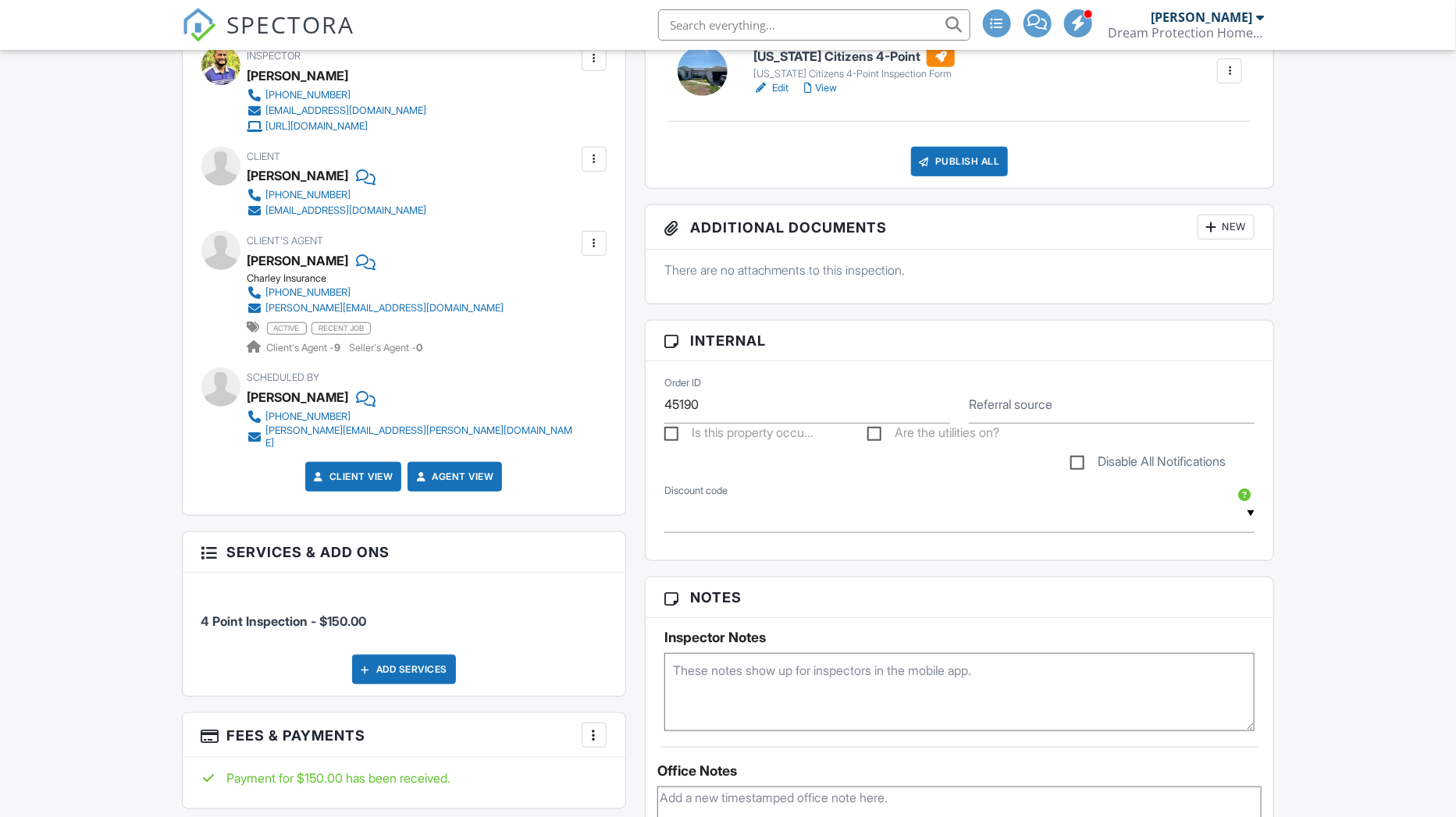 click on "Edit" at bounding box center [771, 88] 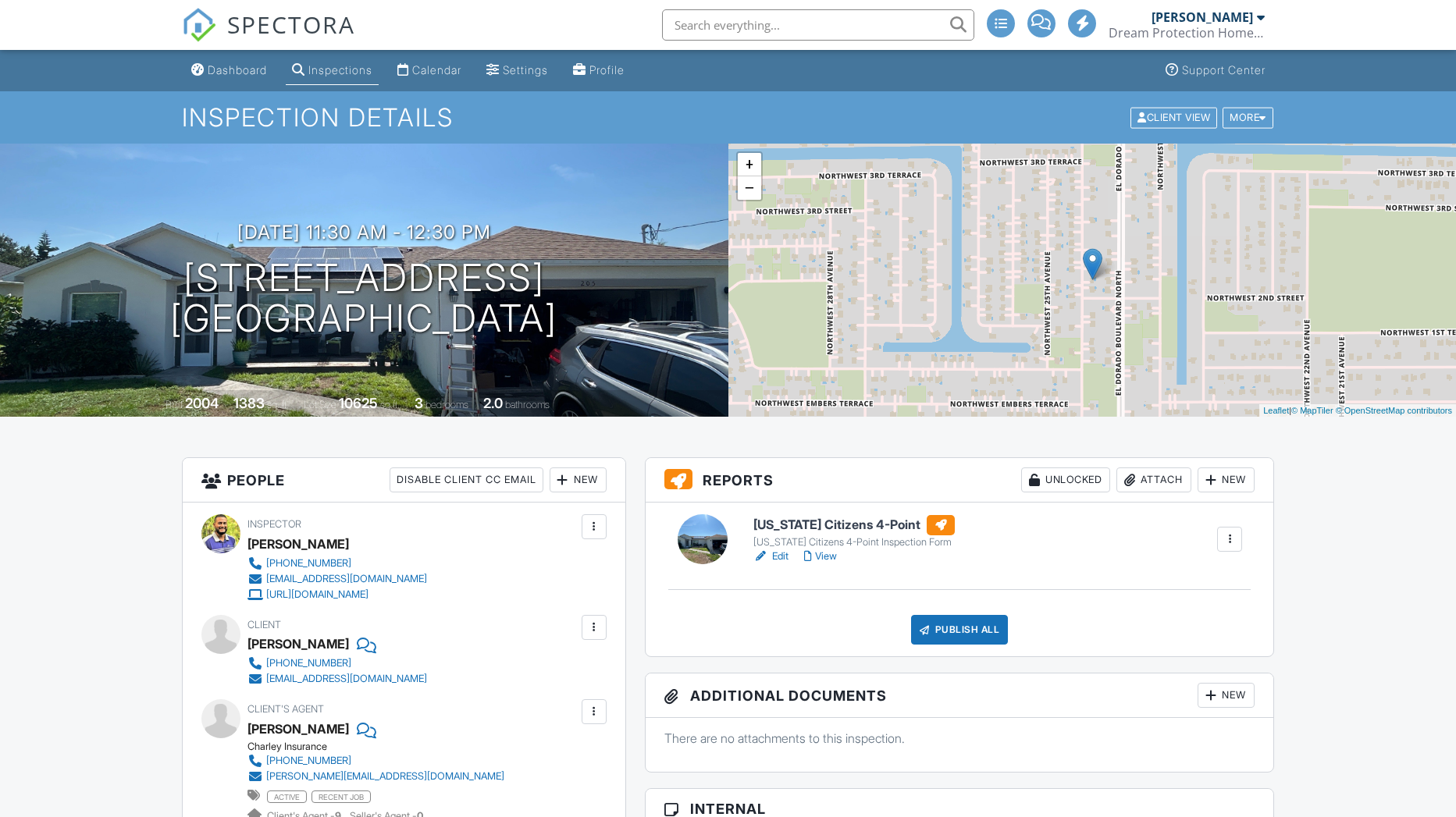 scroll, scrollTop: 0, scrollLeft: 0, axis: both 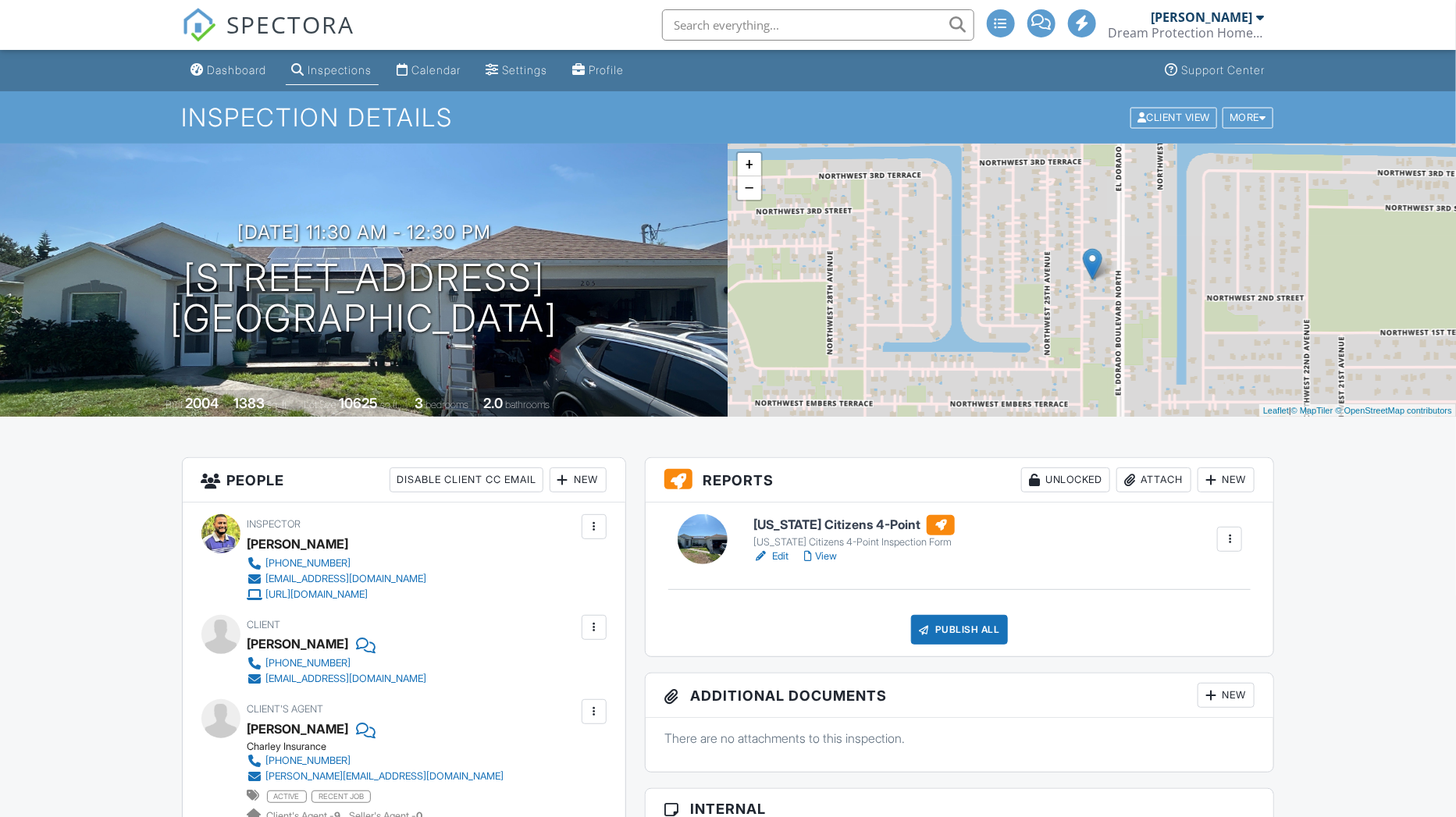 click on "Attach" at bounding box center (1154, 480) 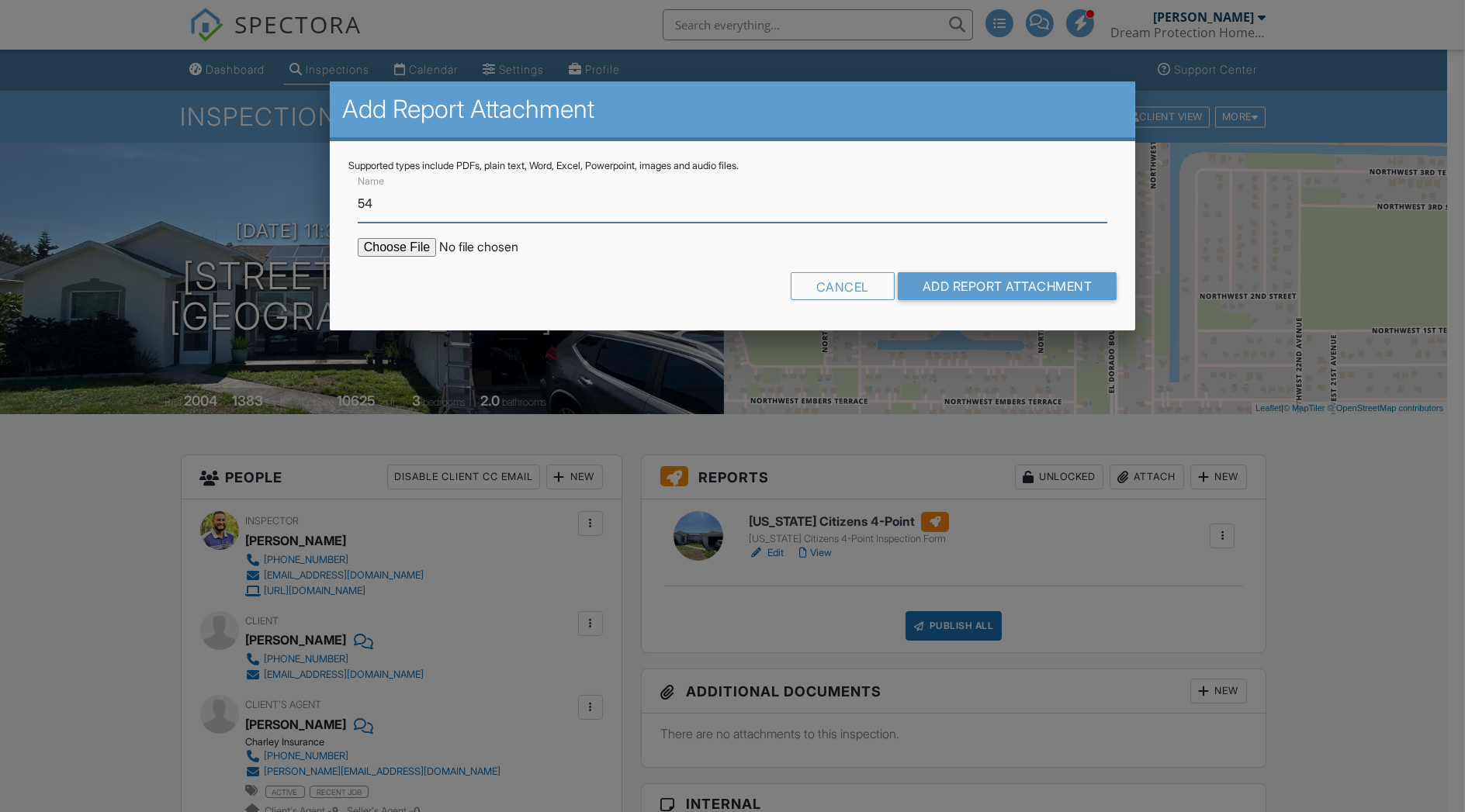 type on "5" 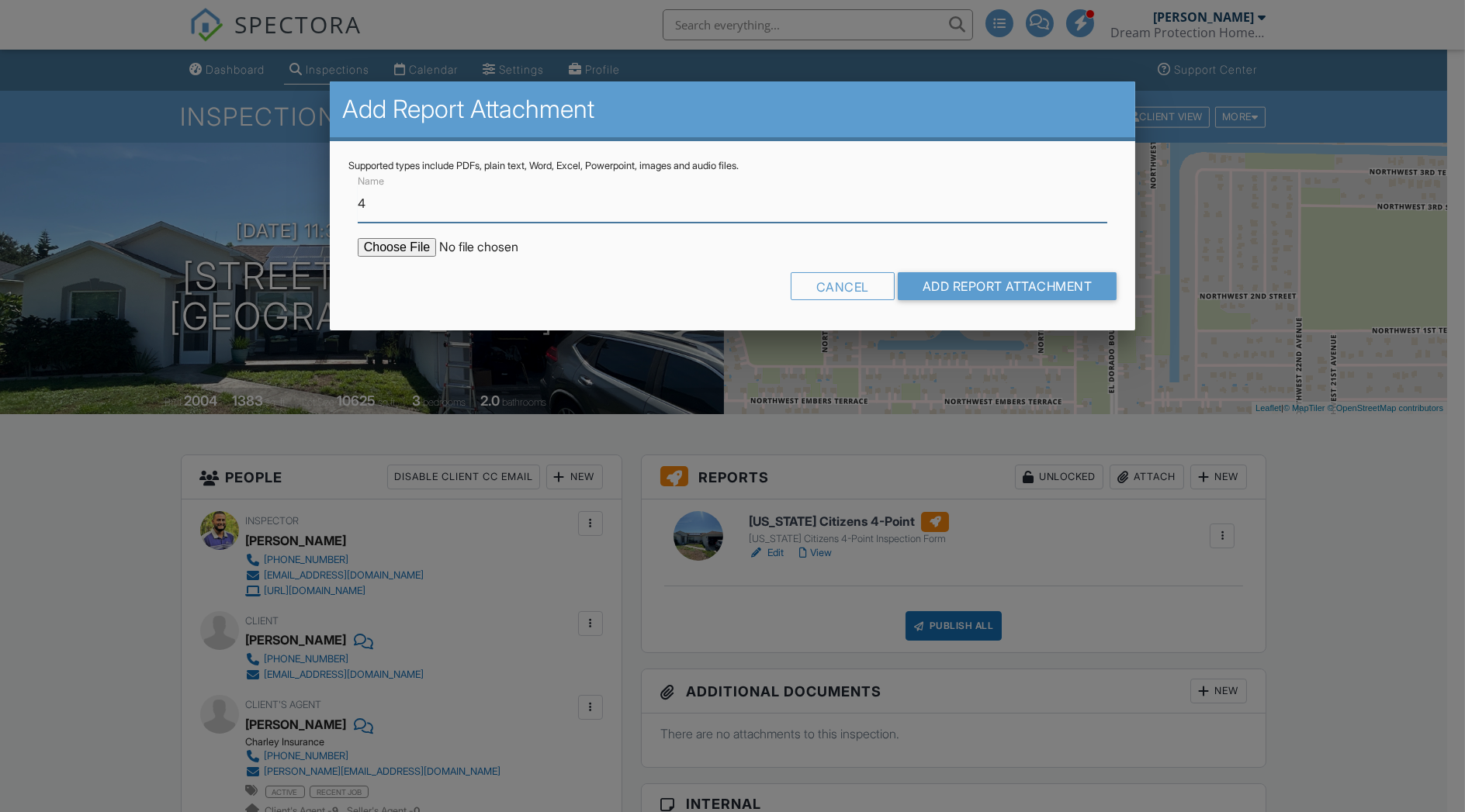 type on "4 Point Inspection PDF" 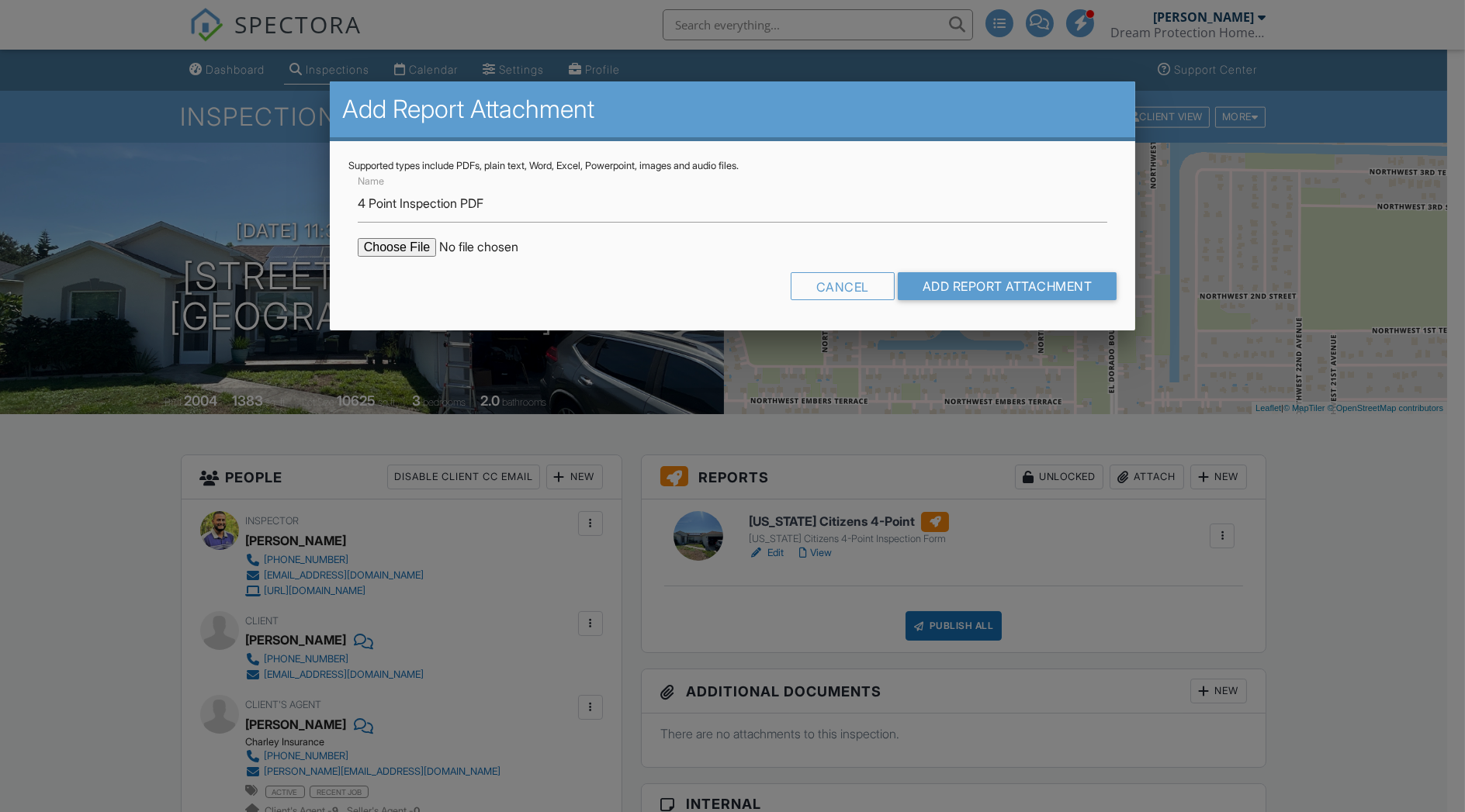 click at bounding box center (490, 247) 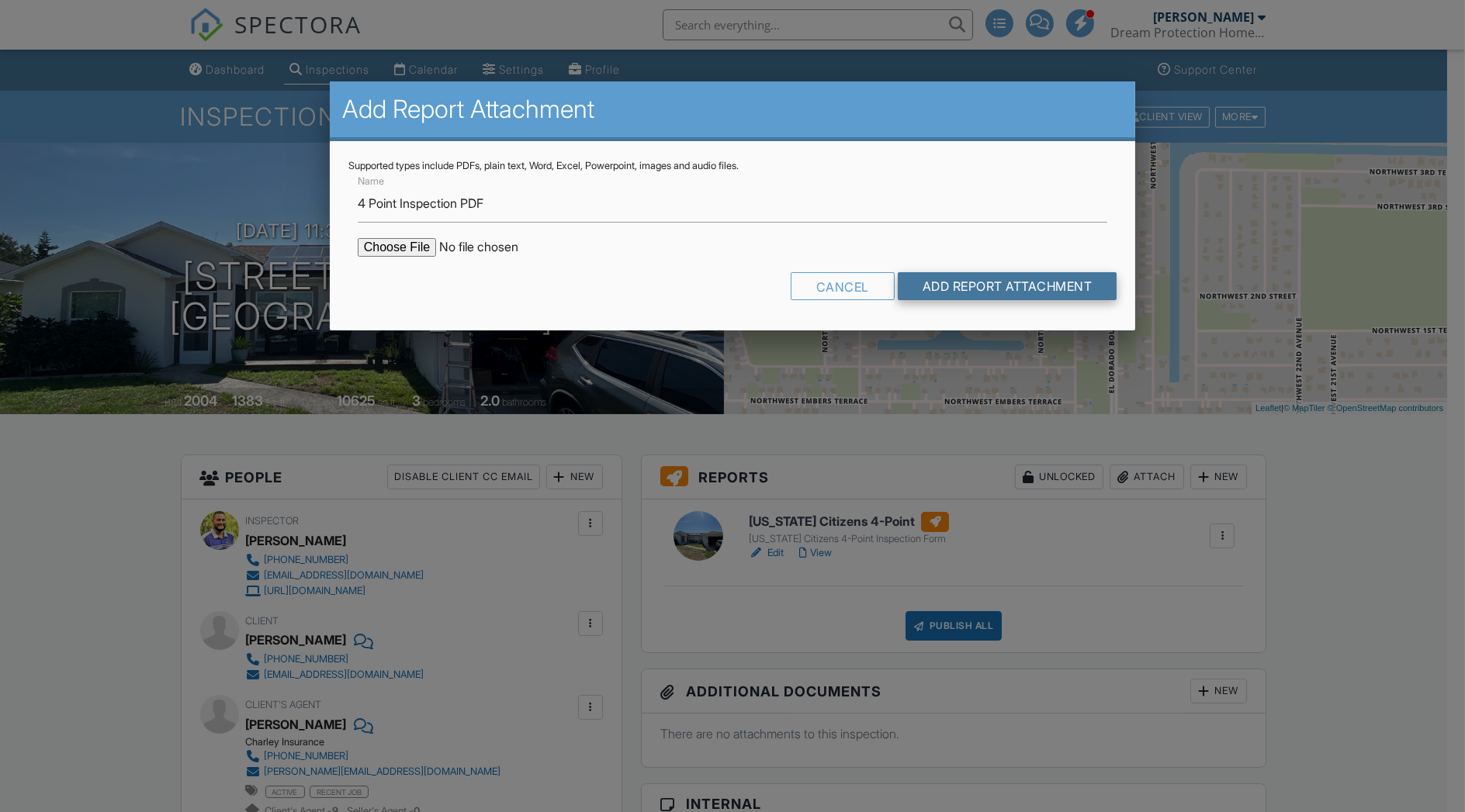 click on "Add Report Attachment" at bounding box center (1007, 286) 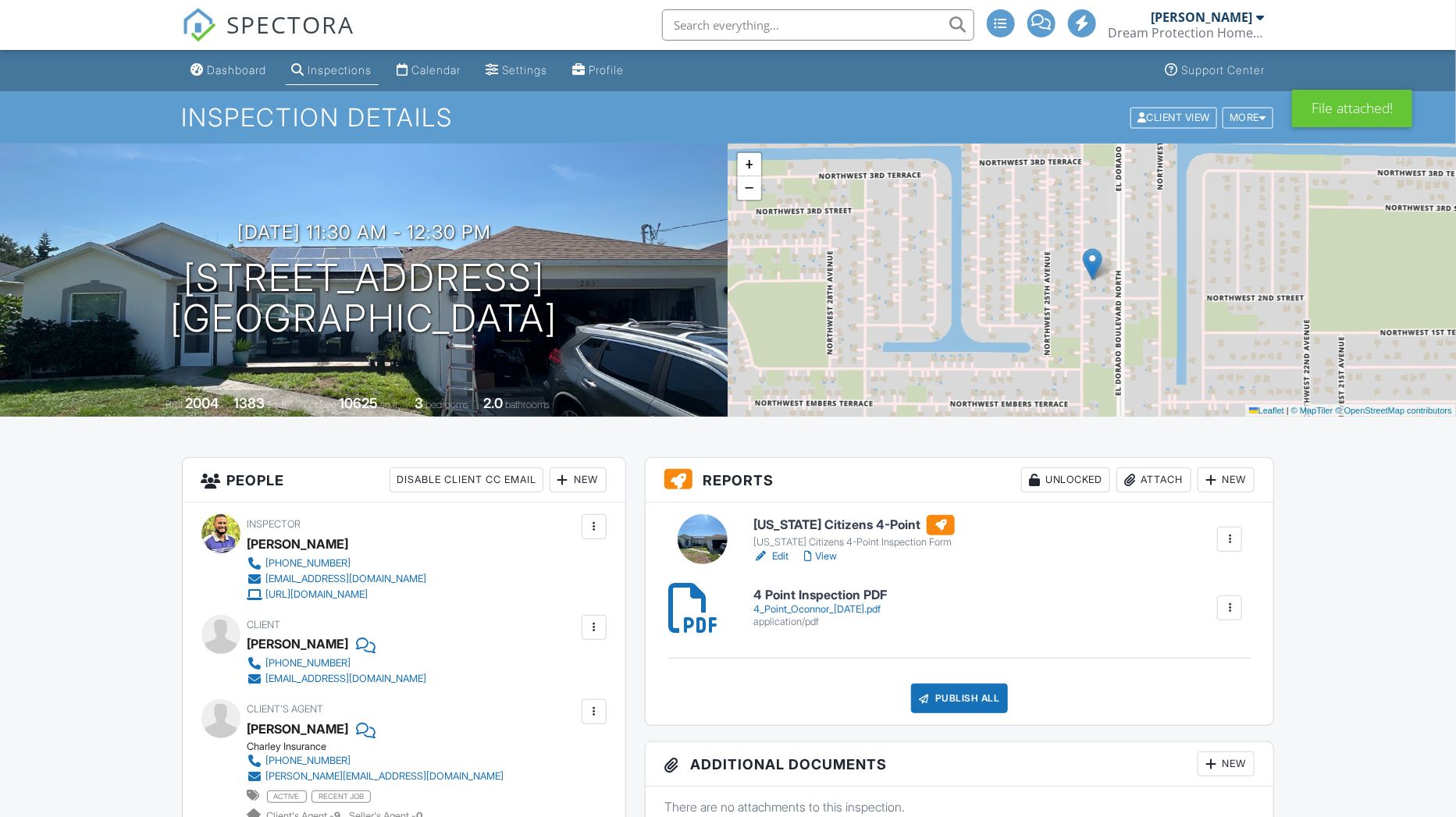 scroll, scrollTop: 234, scrollLeft: 0, axis: vertical 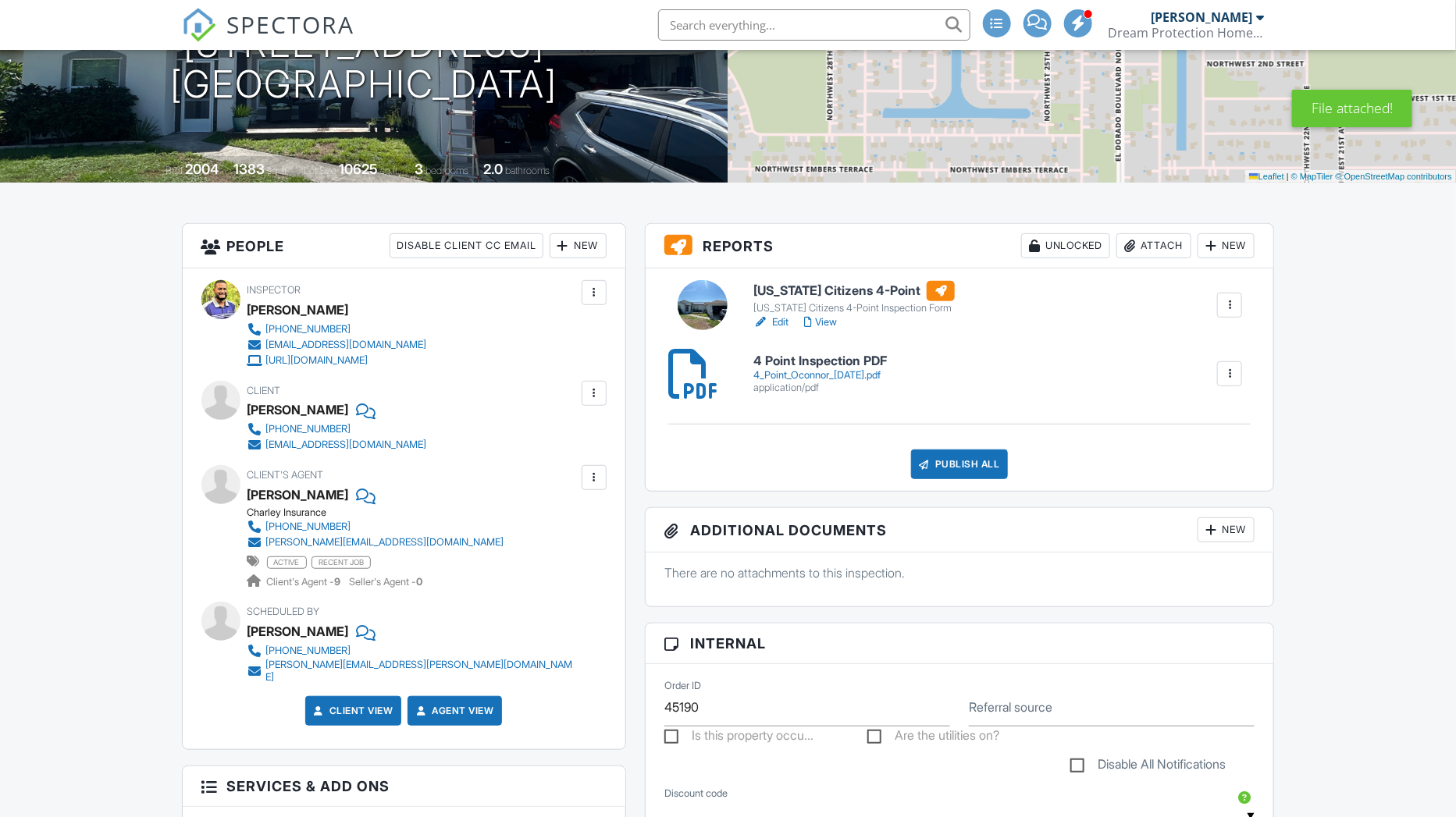 click on "Publish All" at bounding box center (959, 464) 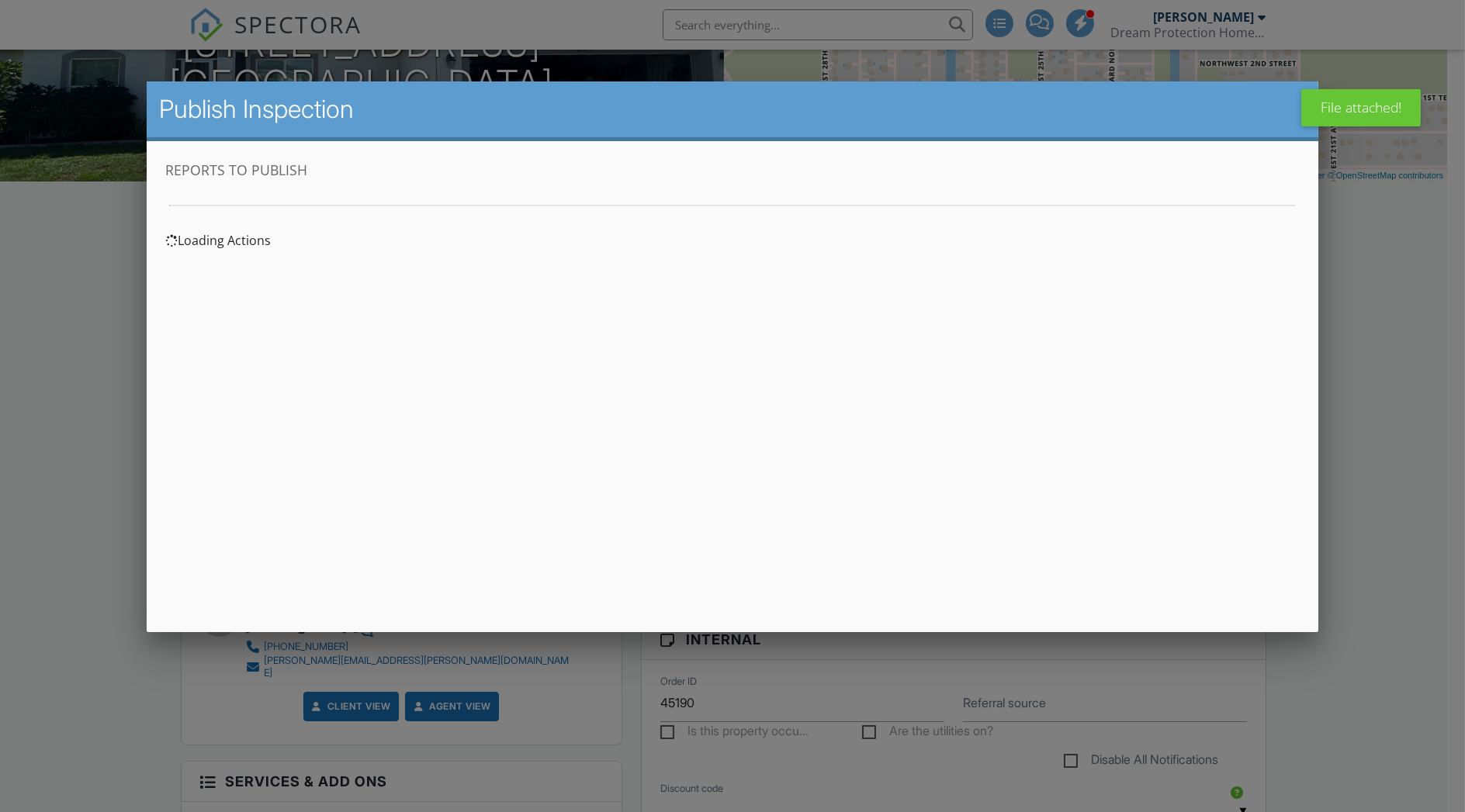 scroll, scrollTop: 0, scrollLeft: 0, axis: both 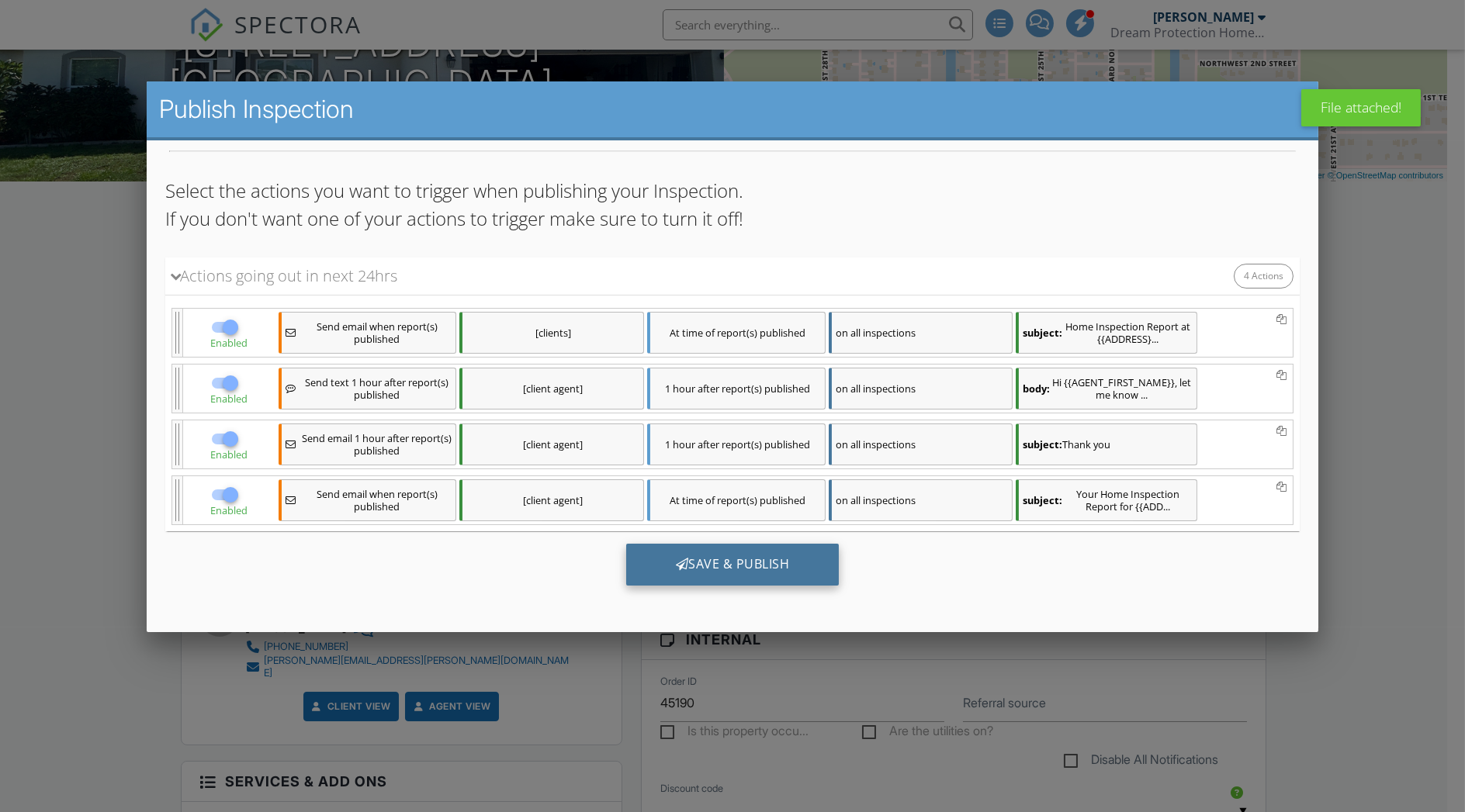 click on "Save & Publish" at bounding box center [732, 569] 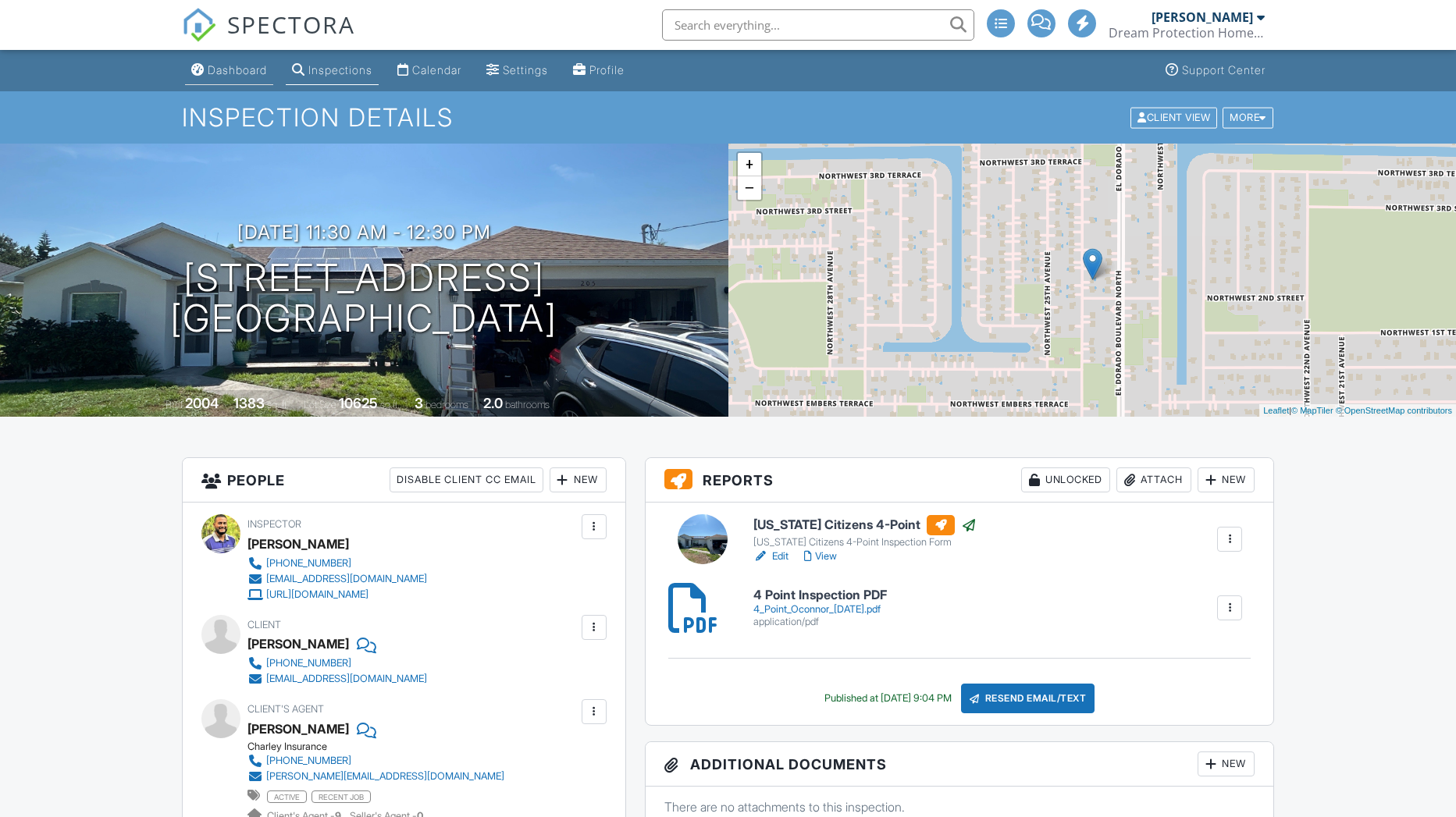 scroll, scrollTop: 0, scrollLeft: 0, axis: both 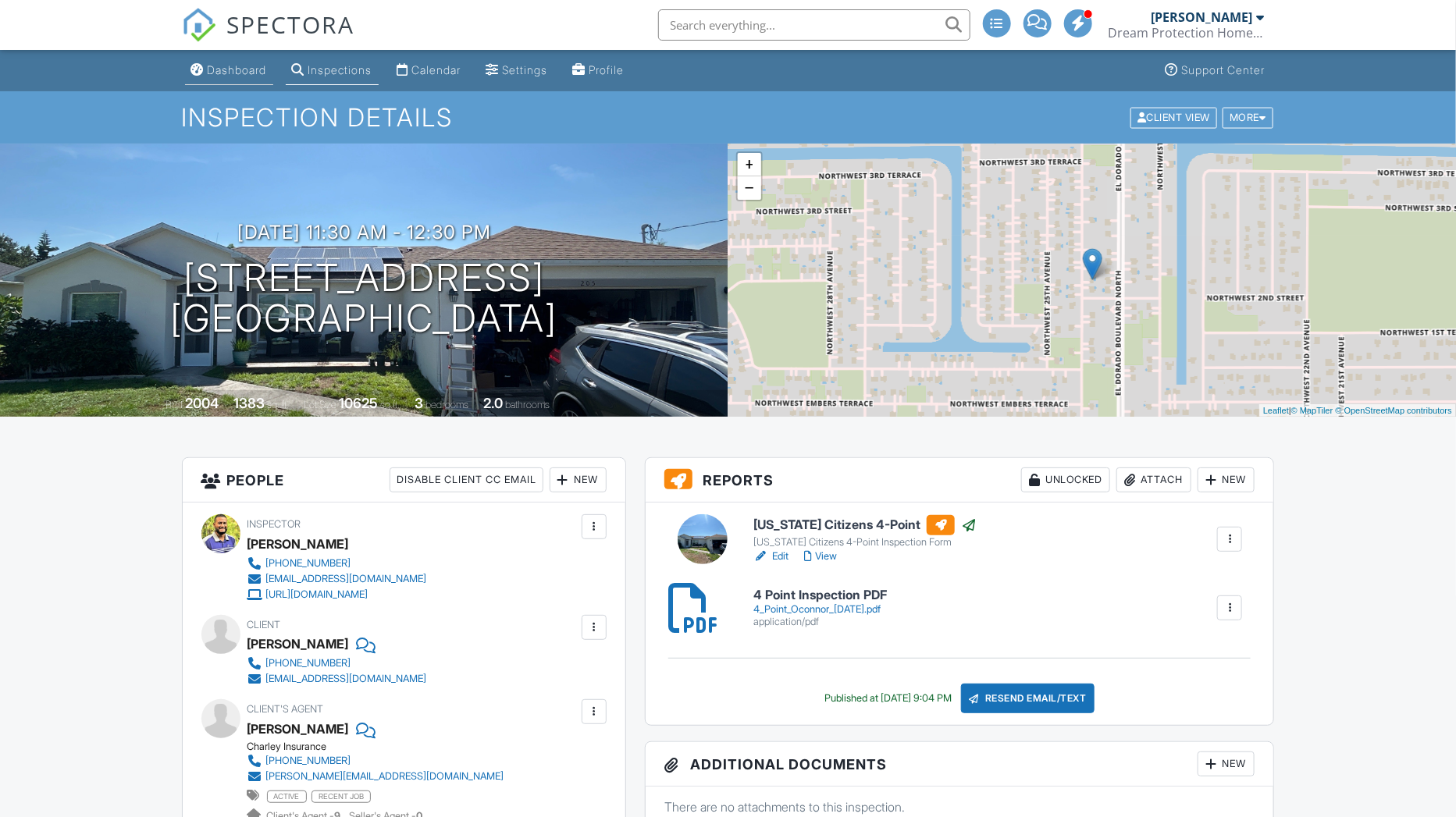 click on "Dashboard" at bounding box center (237, 69) 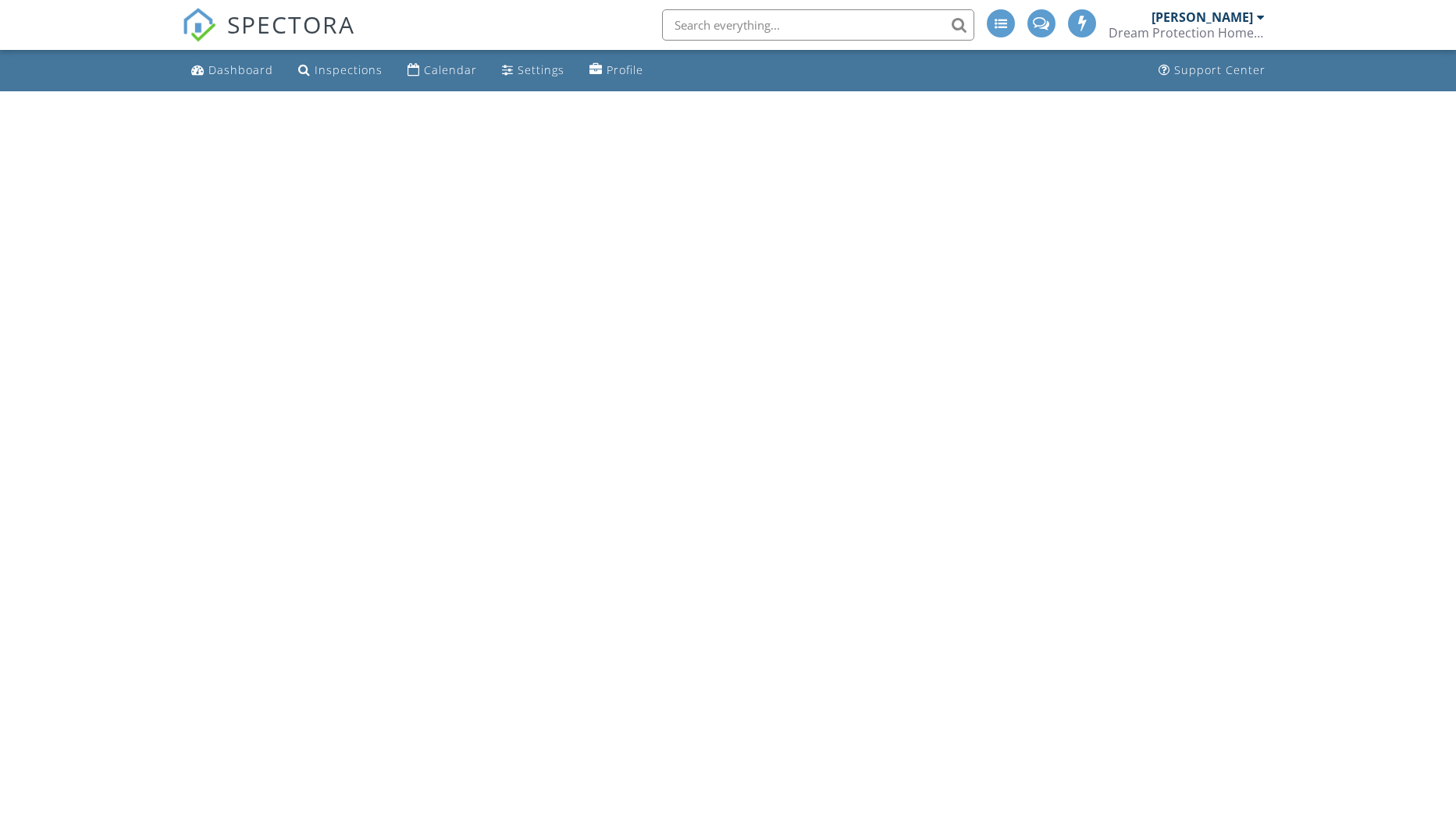 scroll, scrollTop: 0, scrollLeft: 0, axis: both 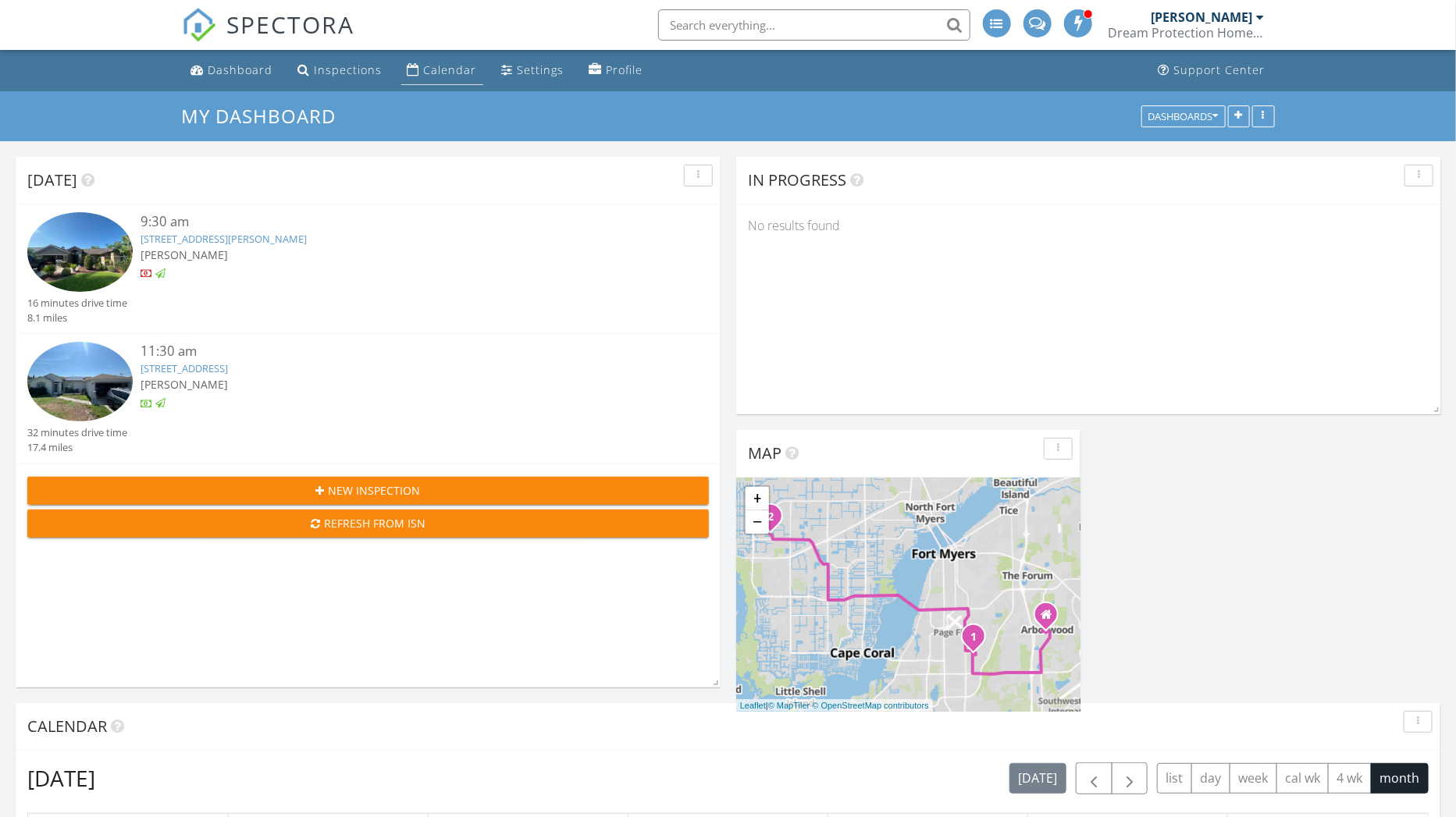 click at bounding box center (414, 69) 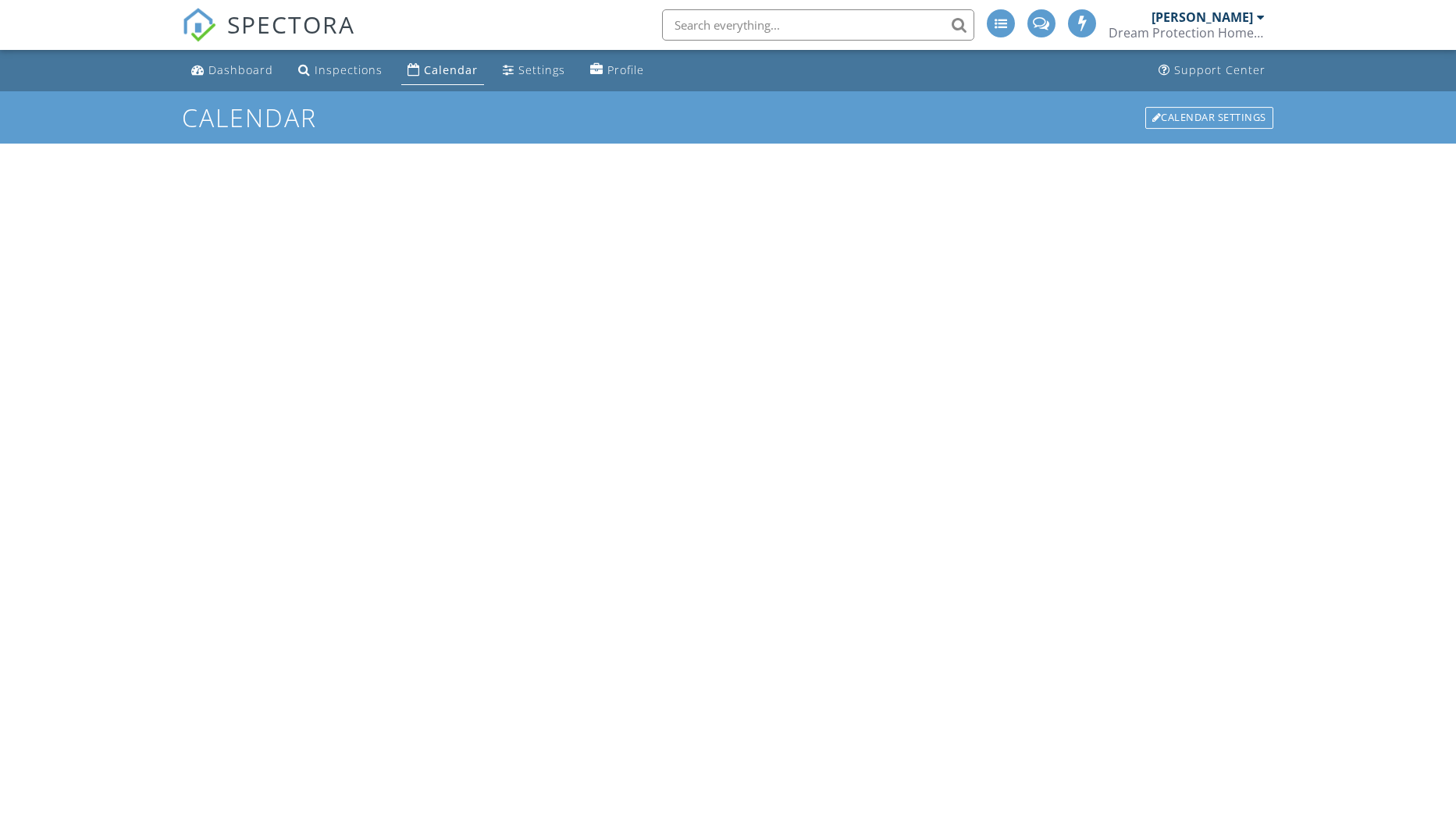 scroll, scrollTop: 0, scrollLeft: 0, axis: both 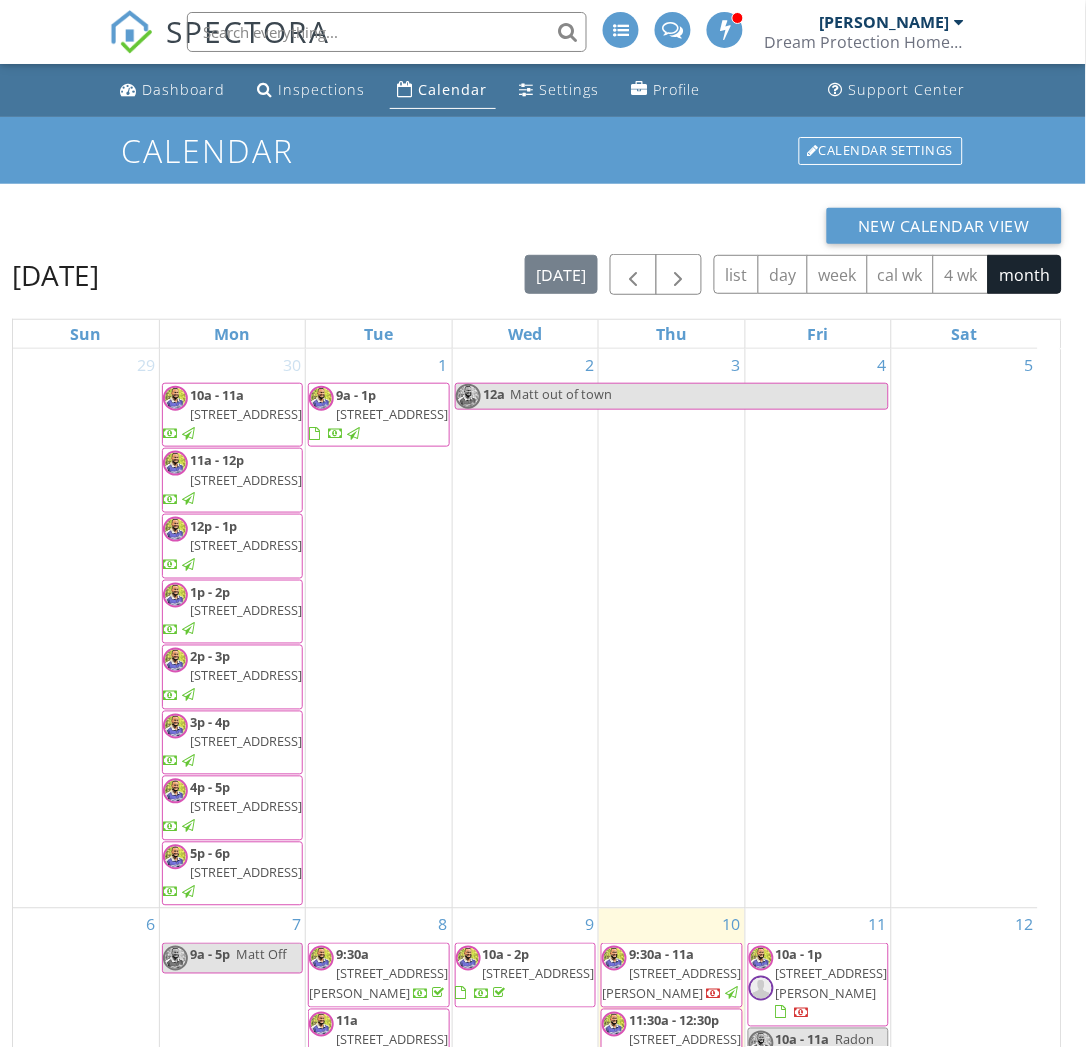 click on "[STREET_ADDRESS]" at bounding box center (246, 414) 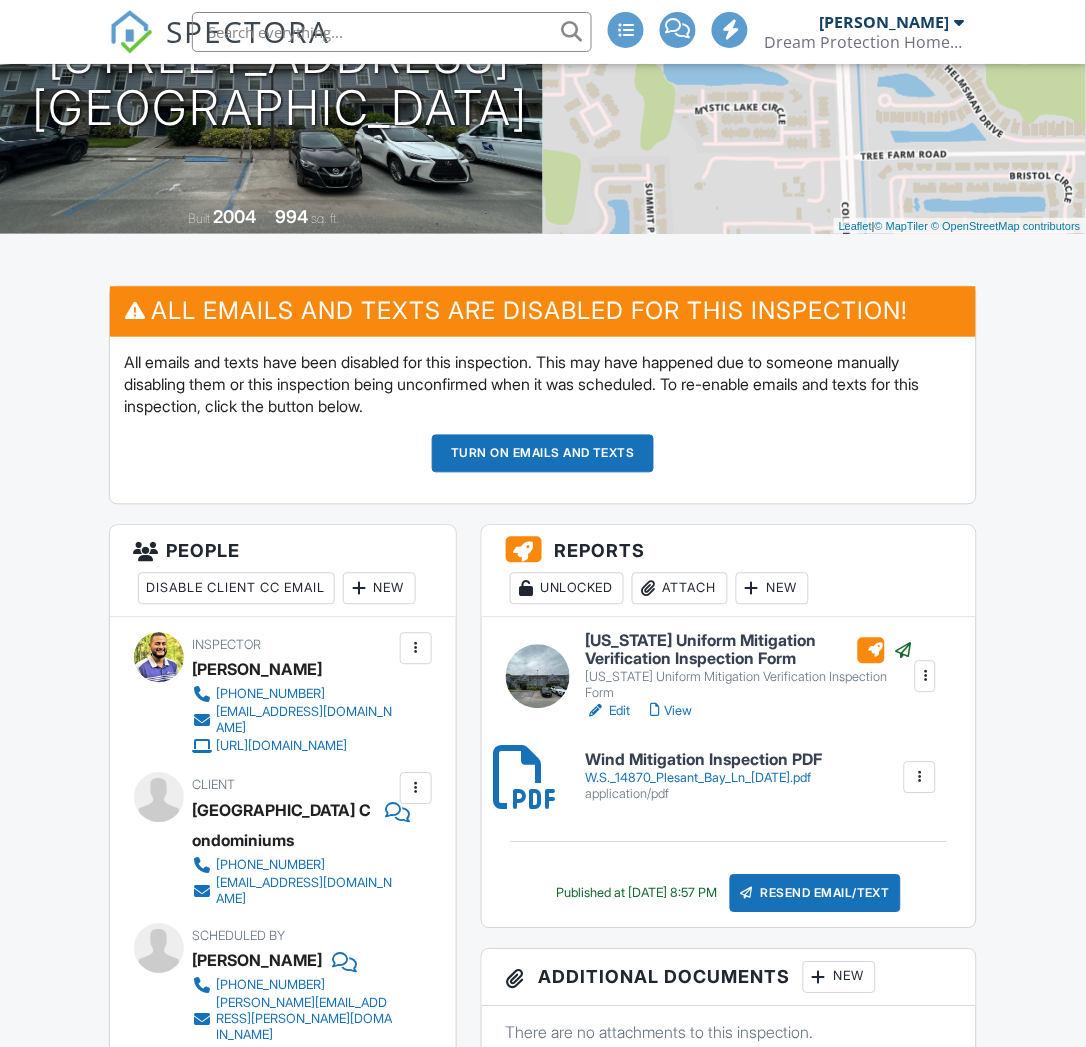 scroll, scrollTop: 0, scrollLeft: 0, axis: both 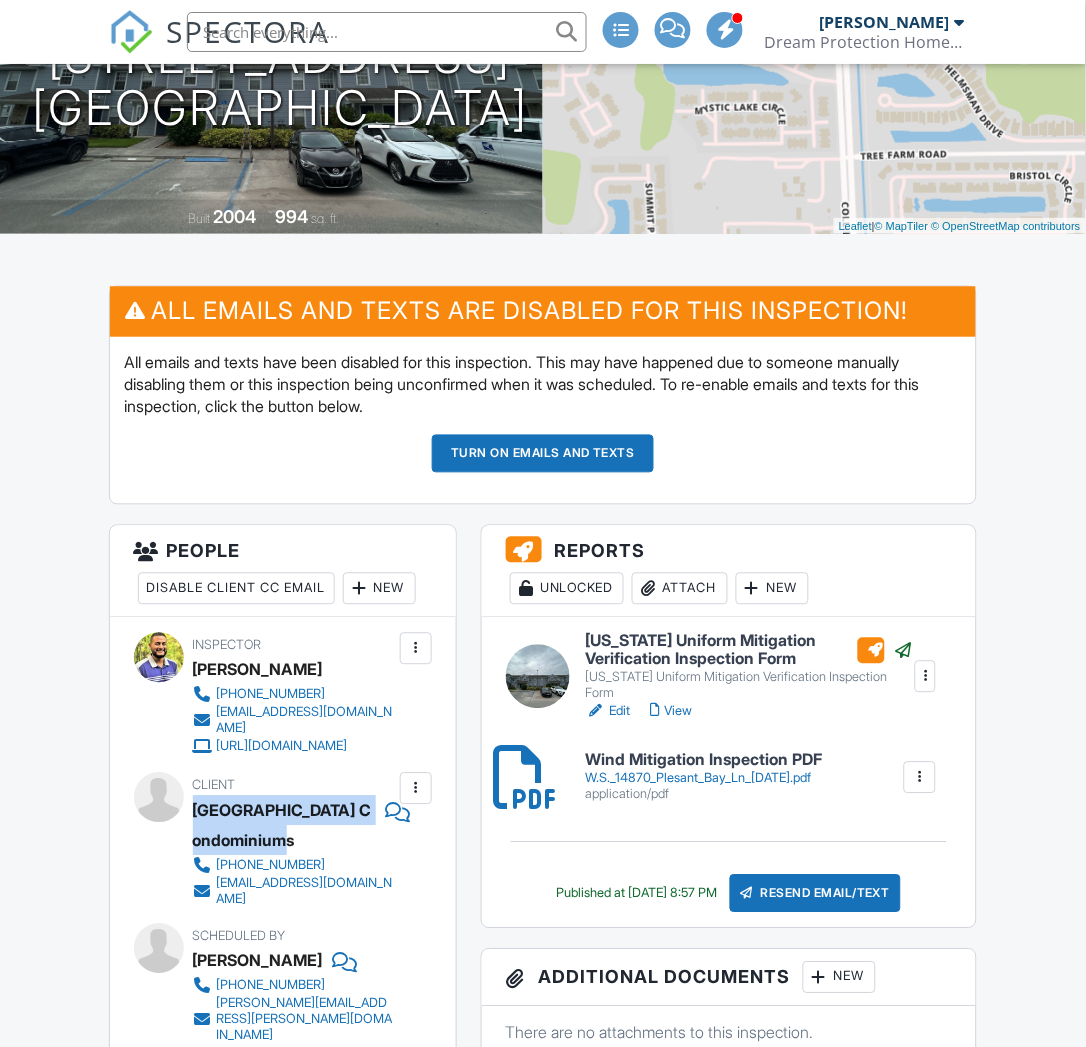 drag, startPoint x: 195, startPoint y: 822, endPoint x: 285, endPoint y: 858, distance: 96.93297 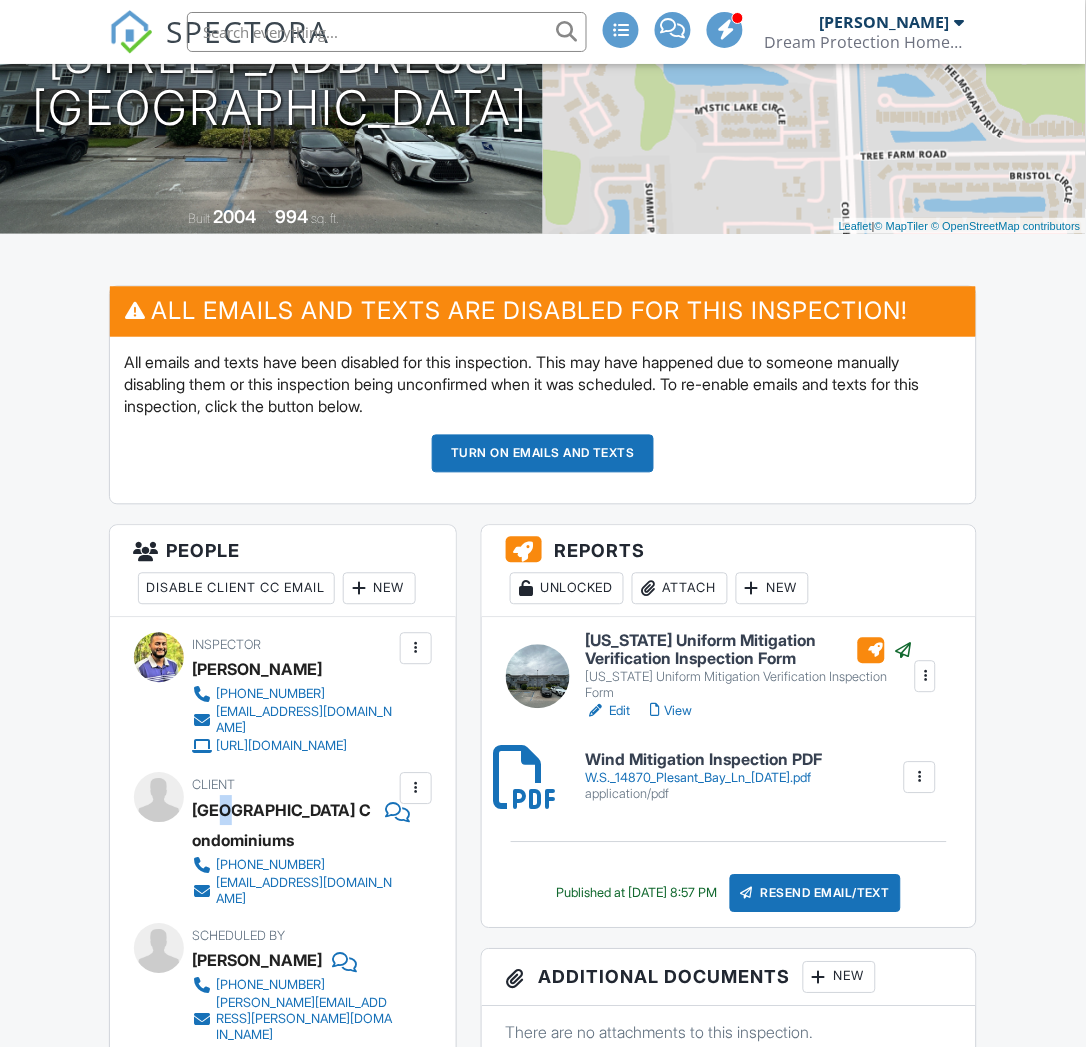 drag, startPoint x: 250, startPoint y: 805, endPoint x: 229, endPoint y: 819, distance: 25.23886 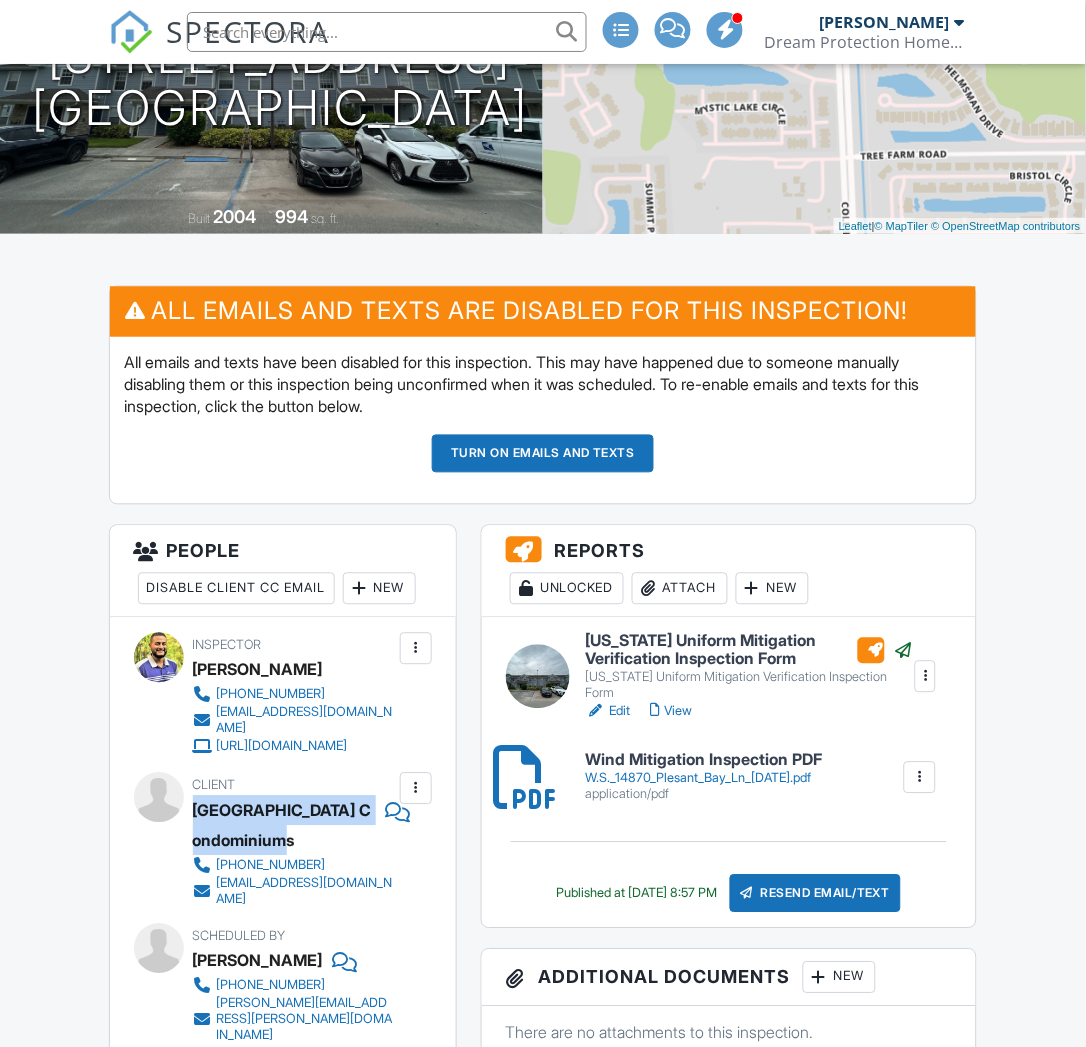 drag, startPoint x: 194, startPoint y: 825, endPoint x: 257, endPoint y: 851, distance: 68.154236 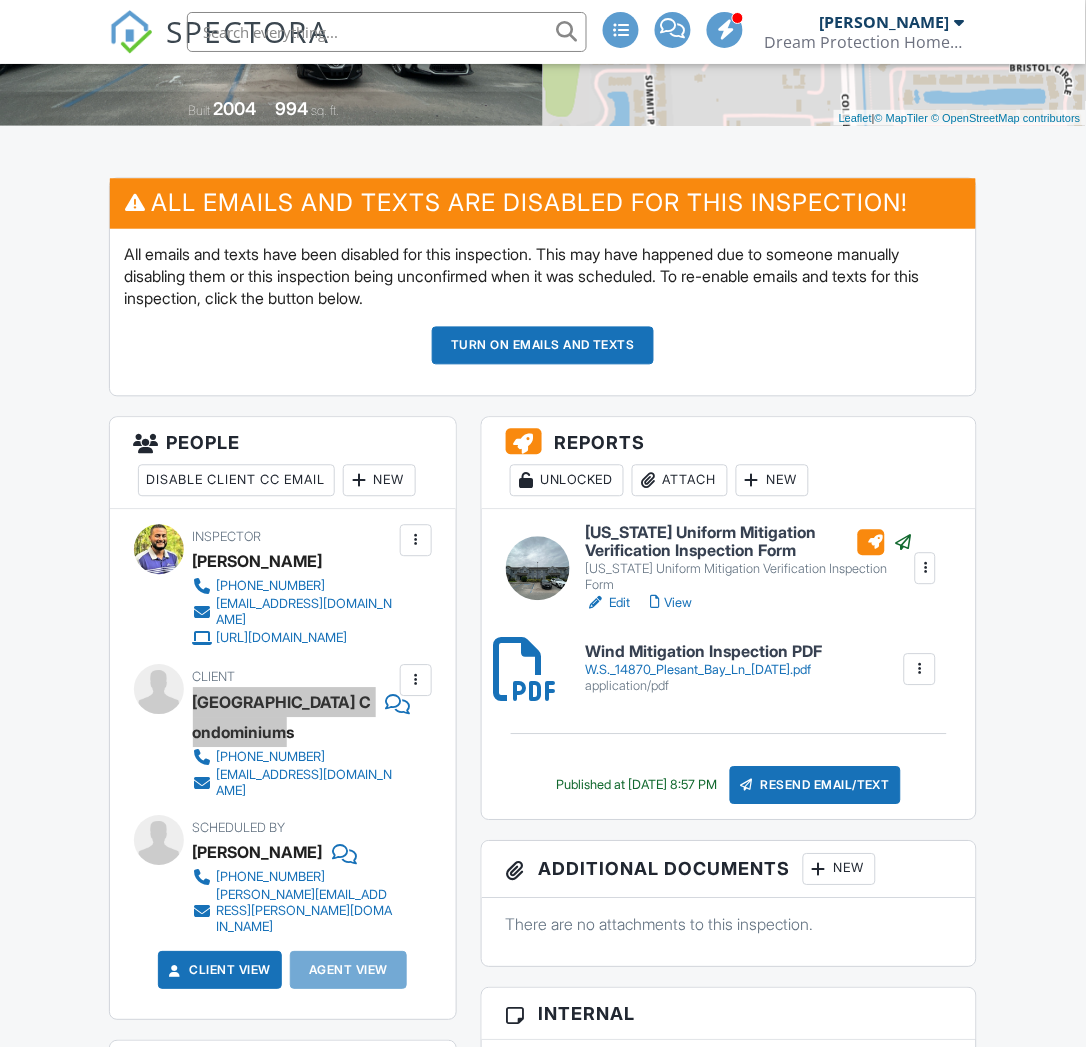 scroll, scrollTop: 600, scrollLeft: 0, axis: vertical 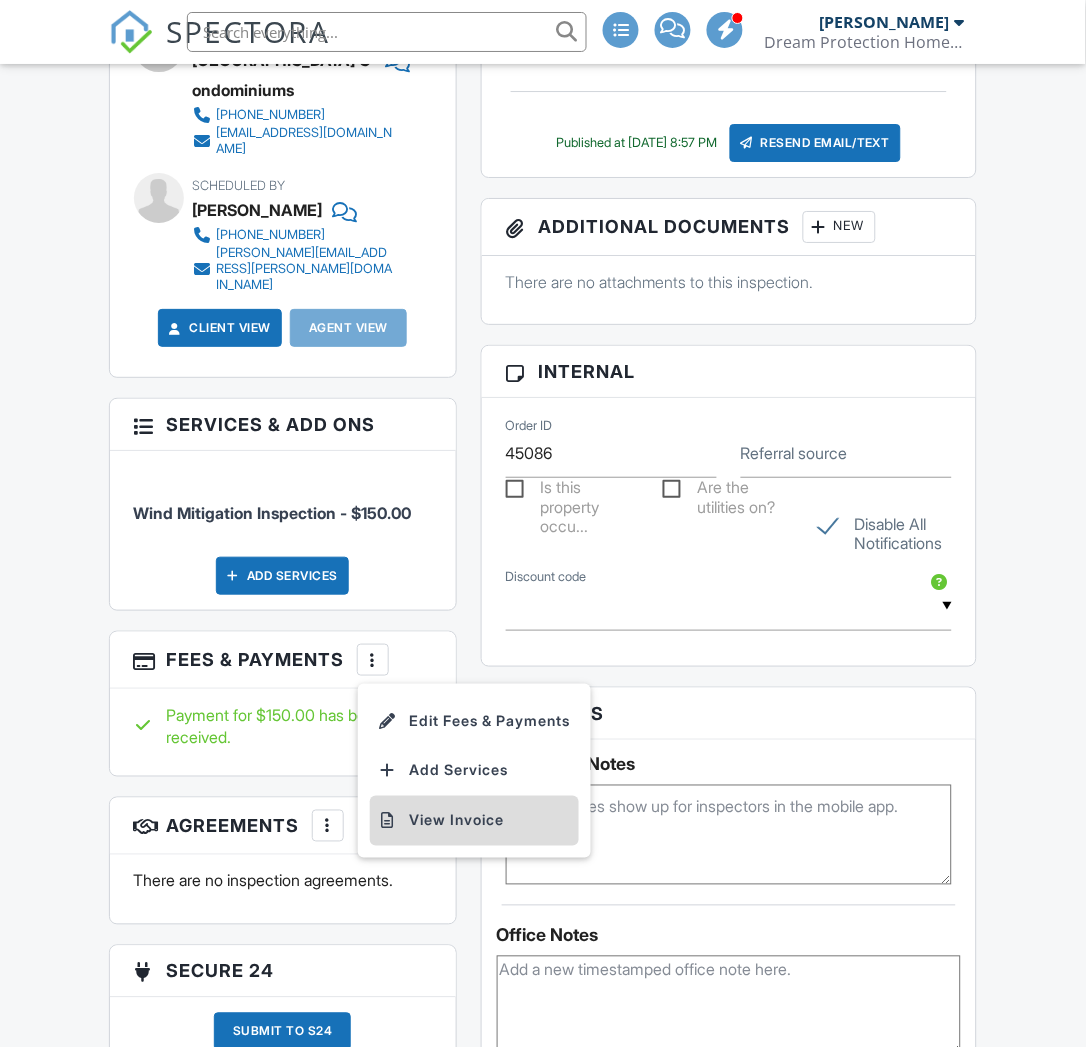 click on "View Invoice" at bounding box center [474, 821] 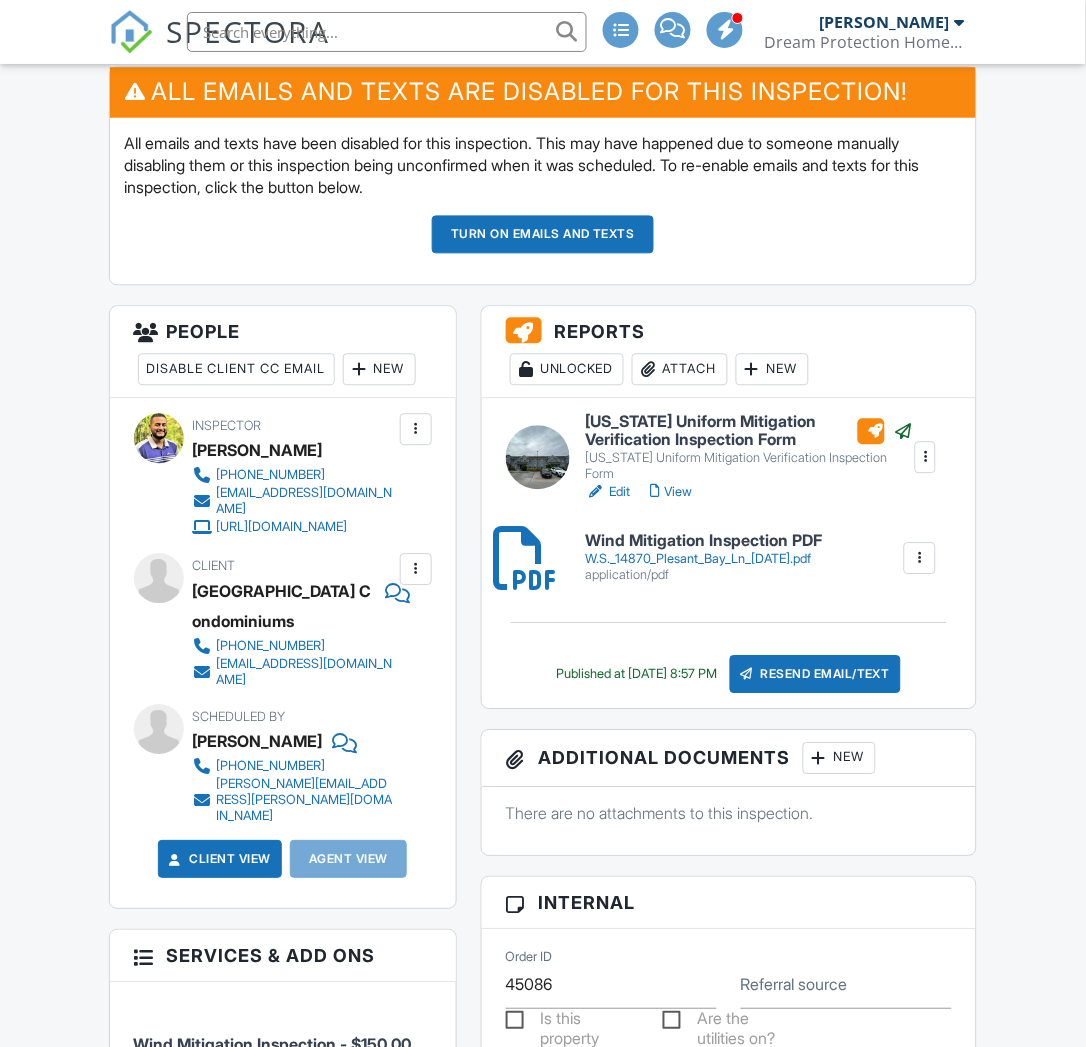 scroll, scrollTop: 1, scrollLeft: 0, axis: vertical 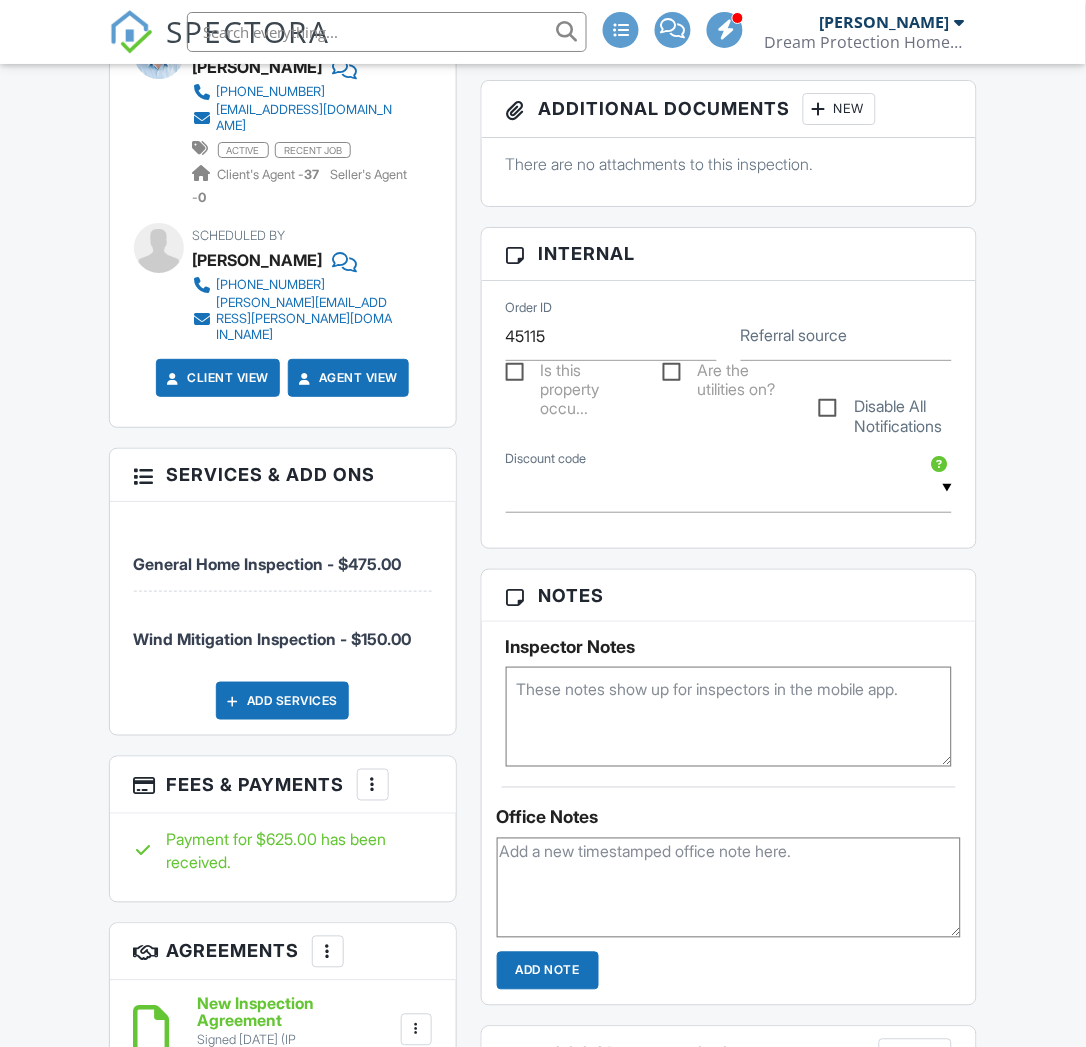click at bounding box center [373, 785] 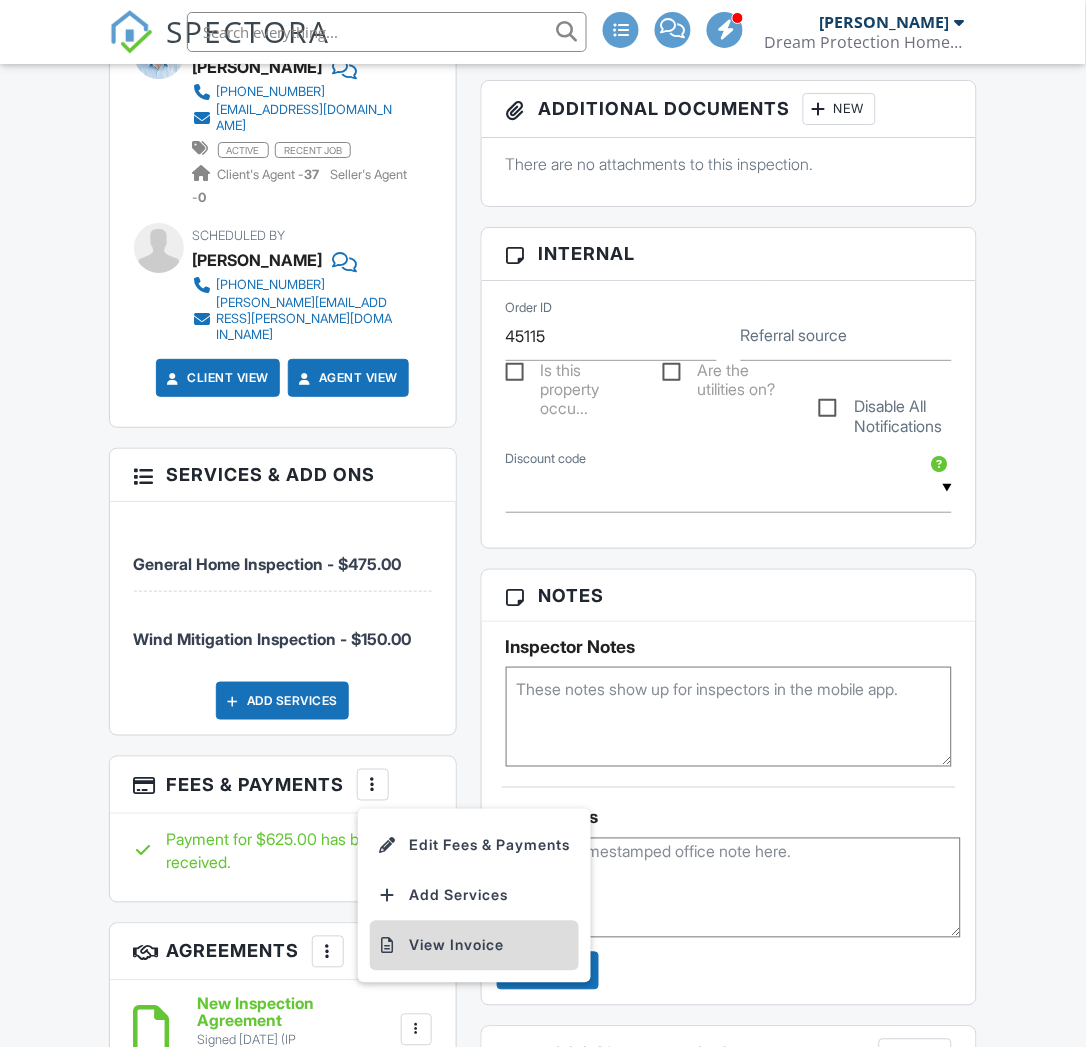 click on "View Invoice" at bounding box center [474, 946] 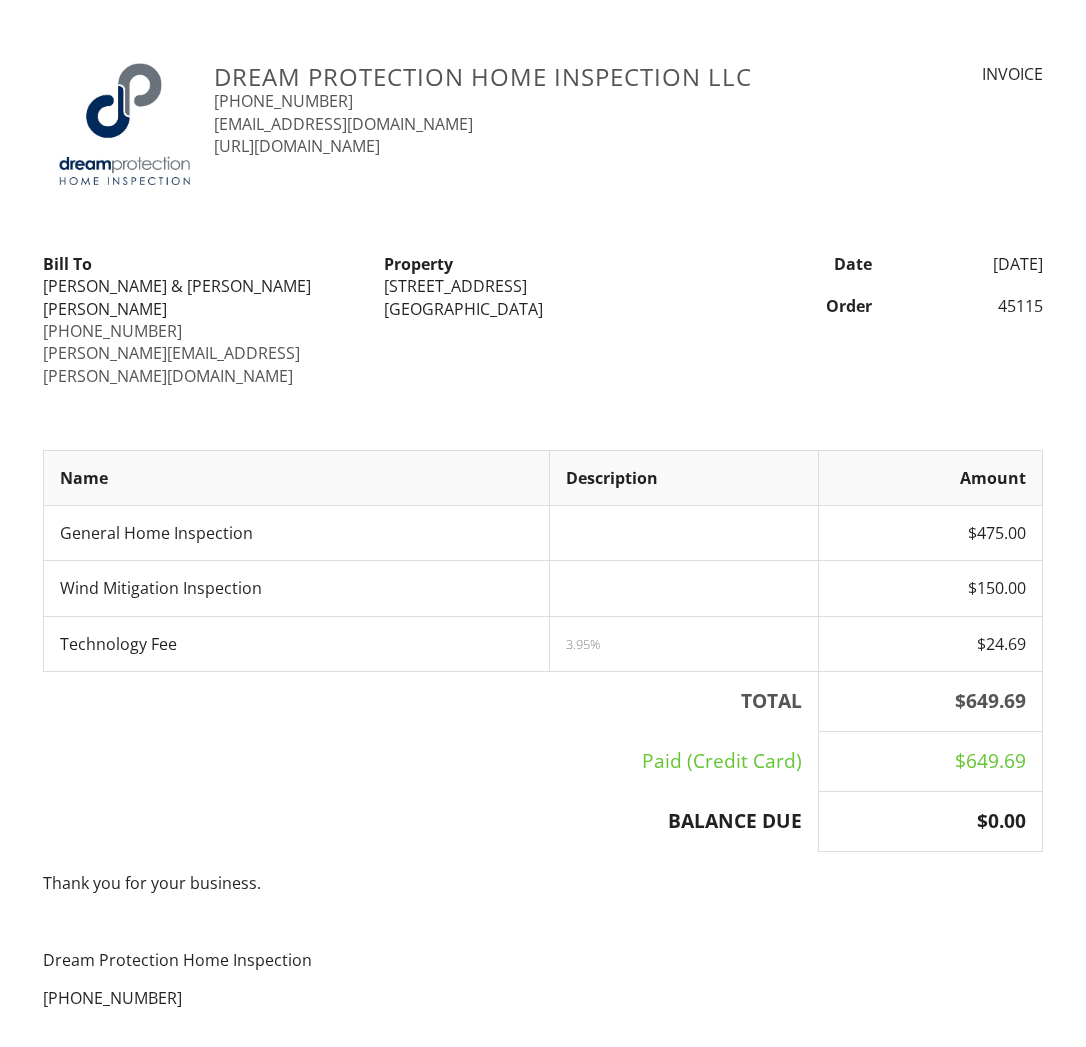 scroll, scrollTop: 0, scrollLeft: 0, axis: both 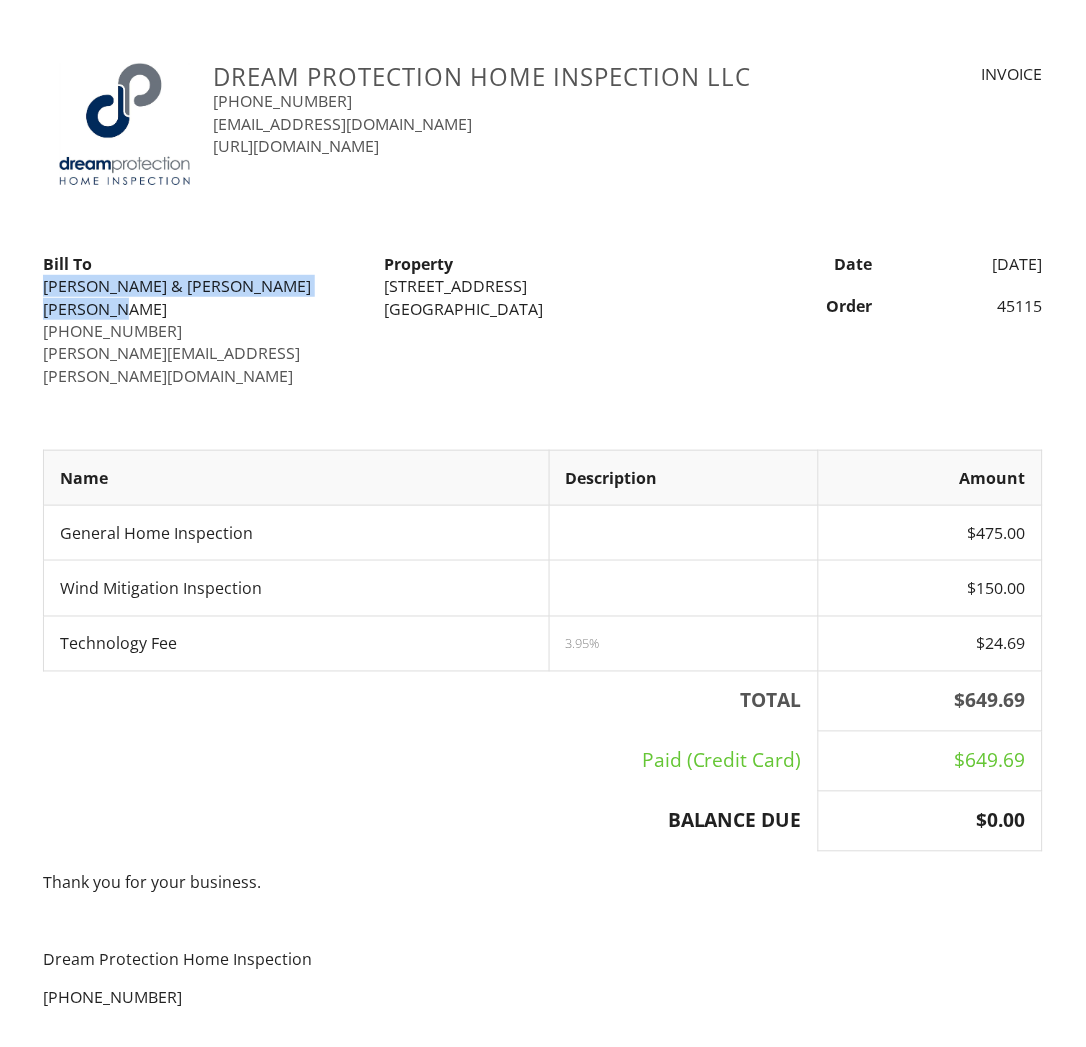 drag, startPoint x: 277, startPoint y: 285, endPoint x: 42, endPoint y: 291, distance: 235.07658 